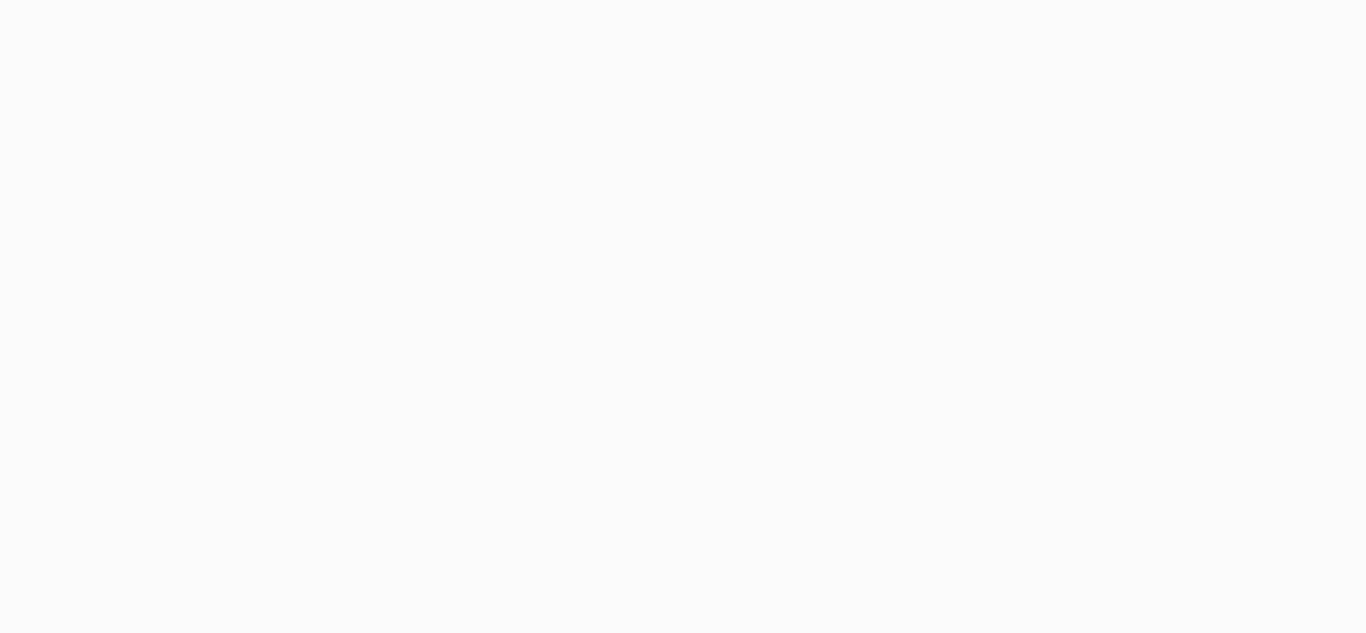 scroll, scrollTop: 0, scrollLeft: 0, axis: both 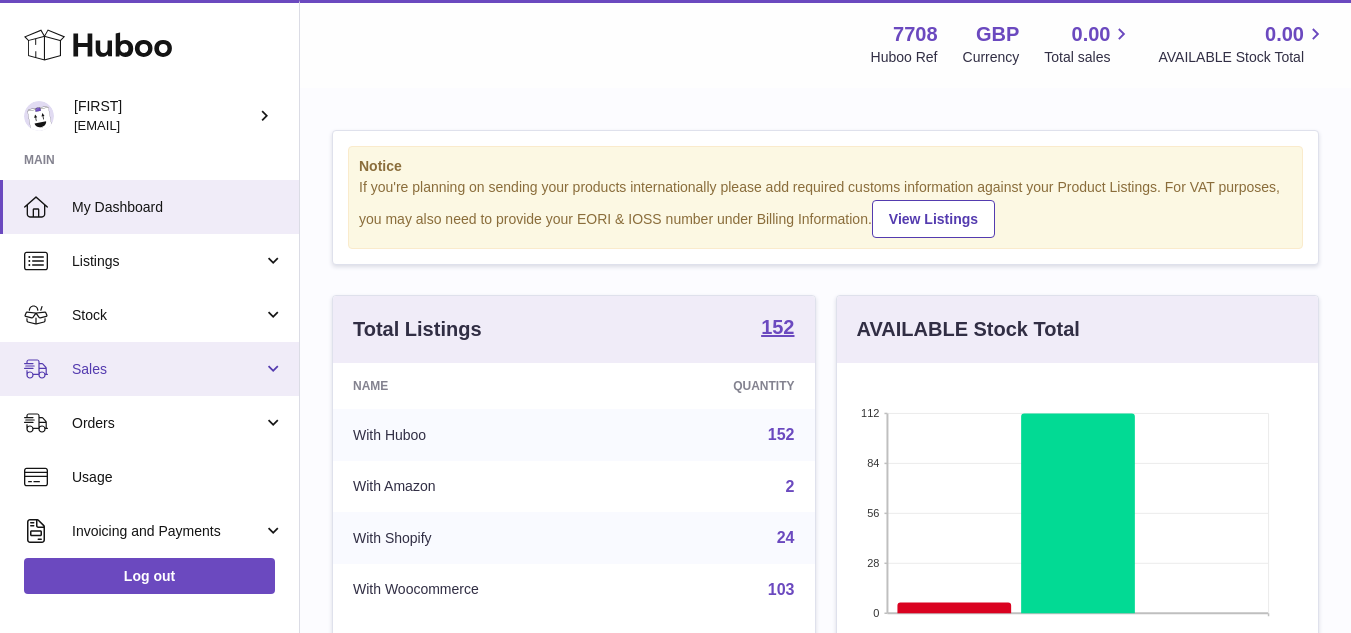 click on "Sales" at bounding box center [167, 369] 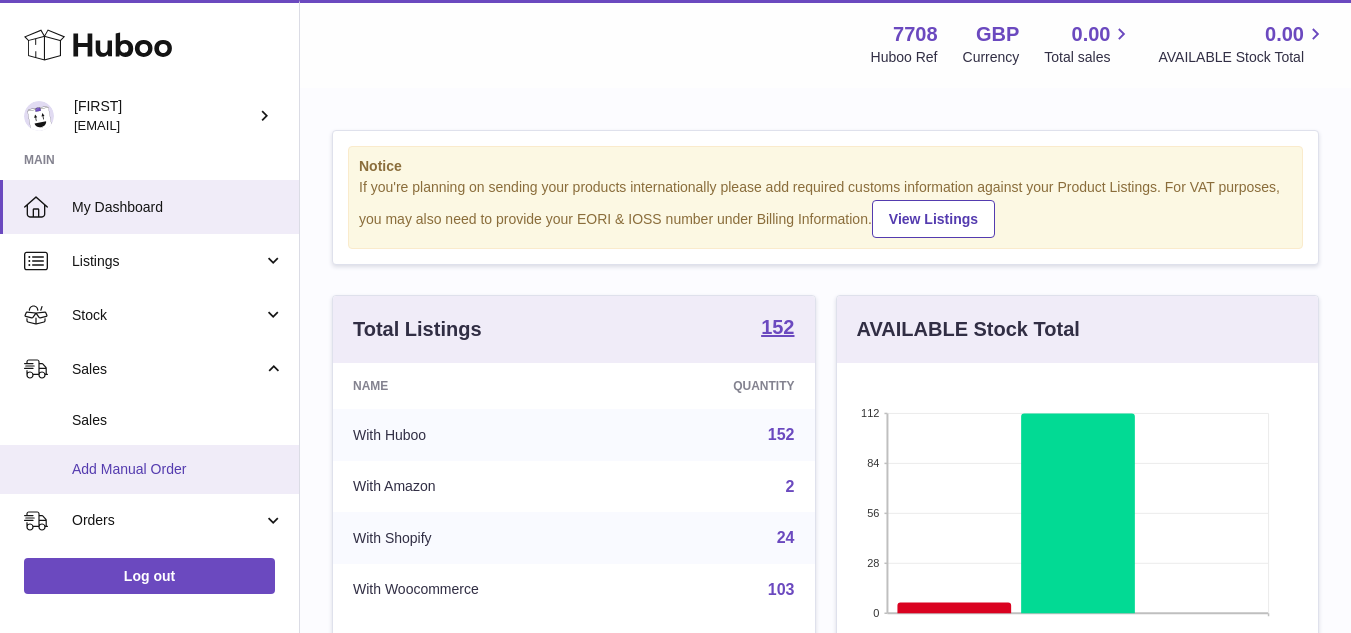 click on "Add Manual Order" at bounding box center [178, 469] 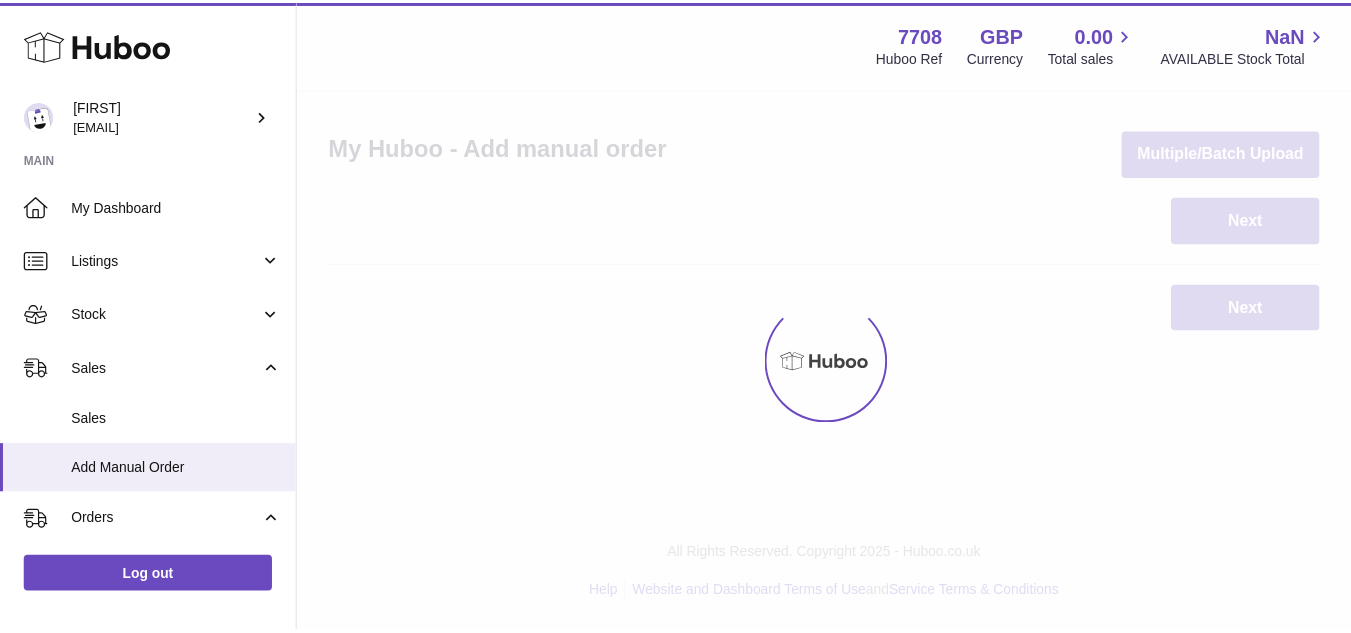 scroll, scrollTop: 0, scrollLeft: 0, axis: both 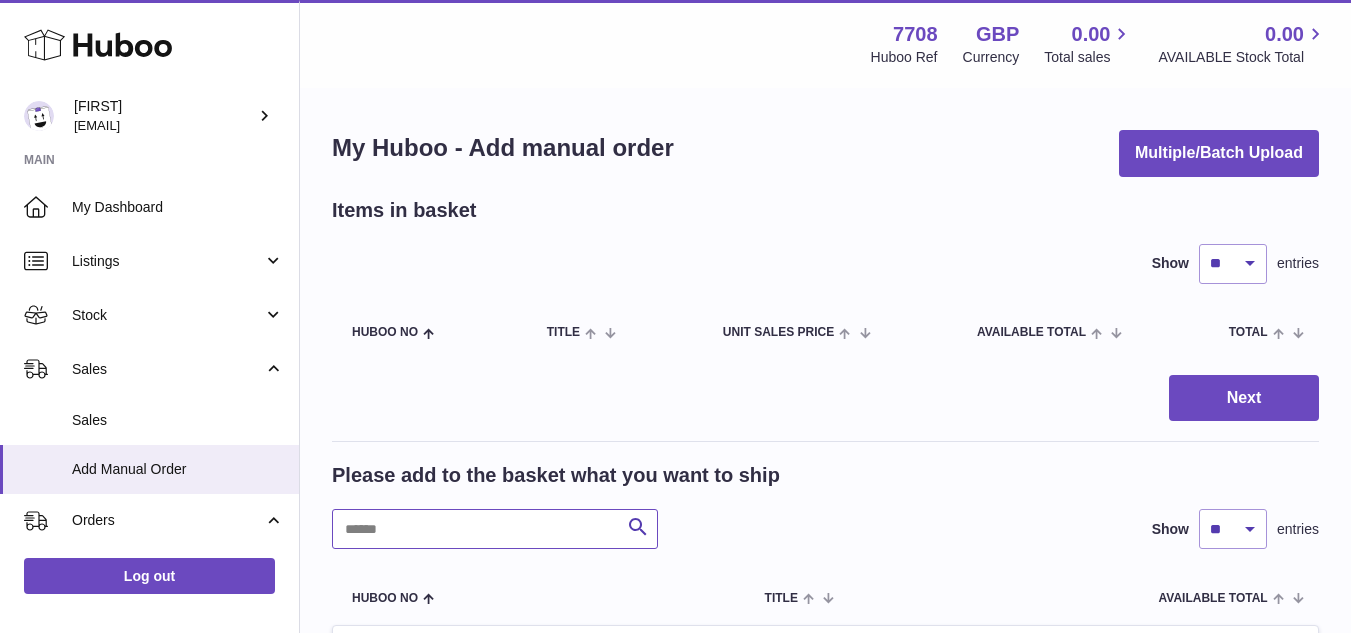click at bounding box center [495, 529] 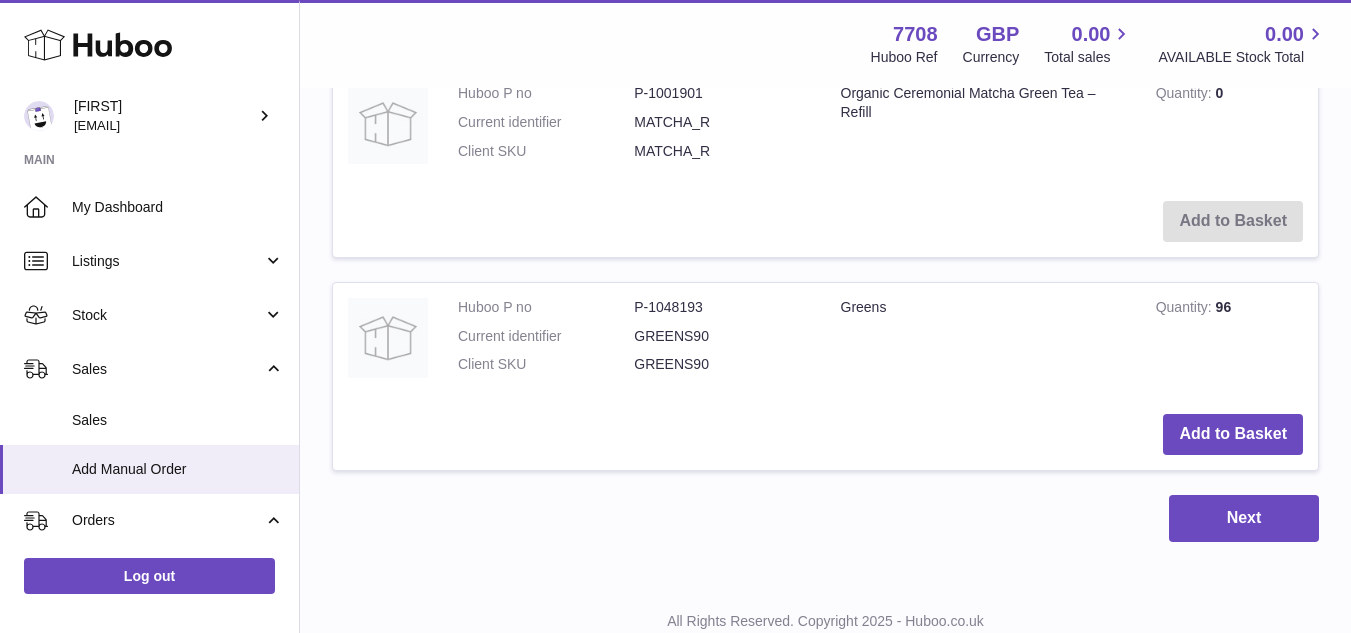 scroll, scrollTop: 1418, scrollLeft: 0, axis: vertical 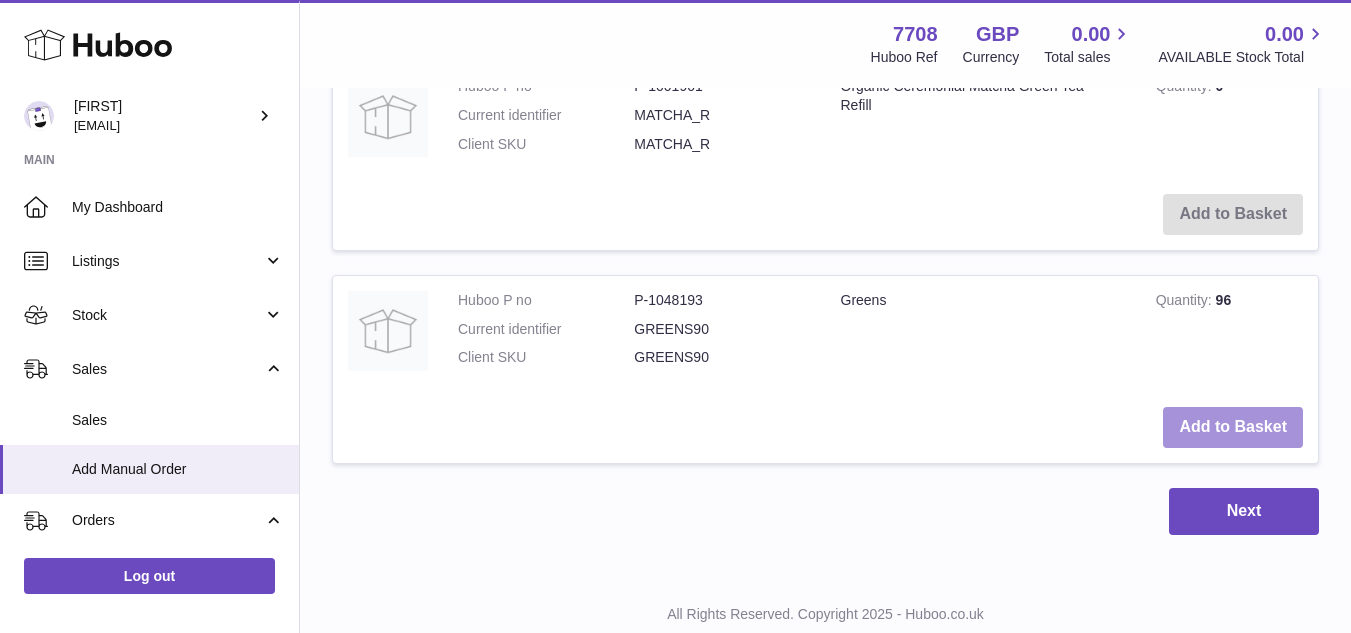 type on "****" 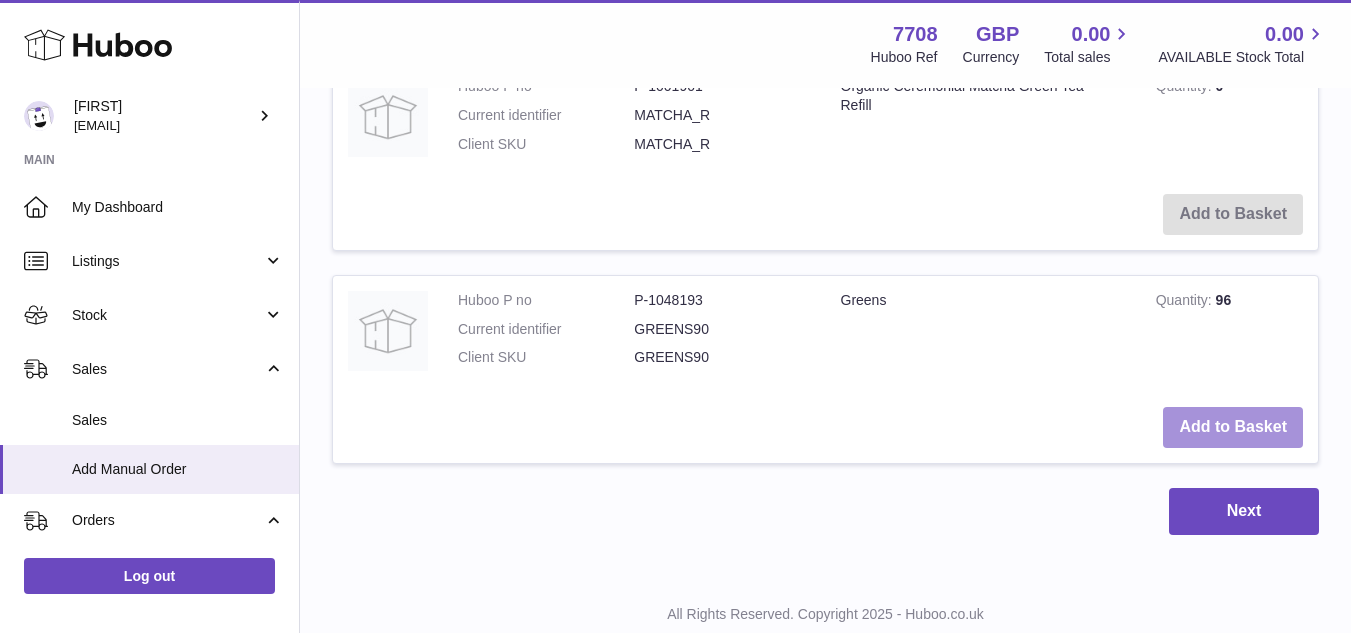 click on "Add to Basket" at bounding box center [1233, 427] 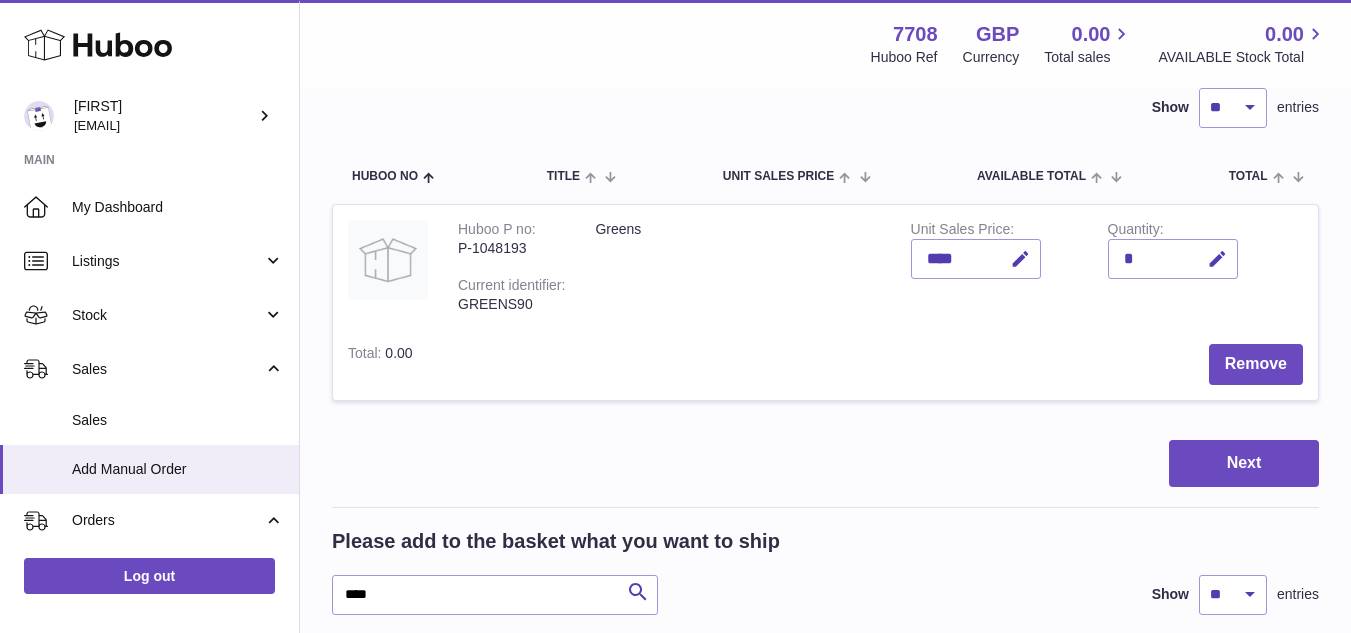 scroll, scrollTop: 148, scrollLeft: 0, axis: vertical 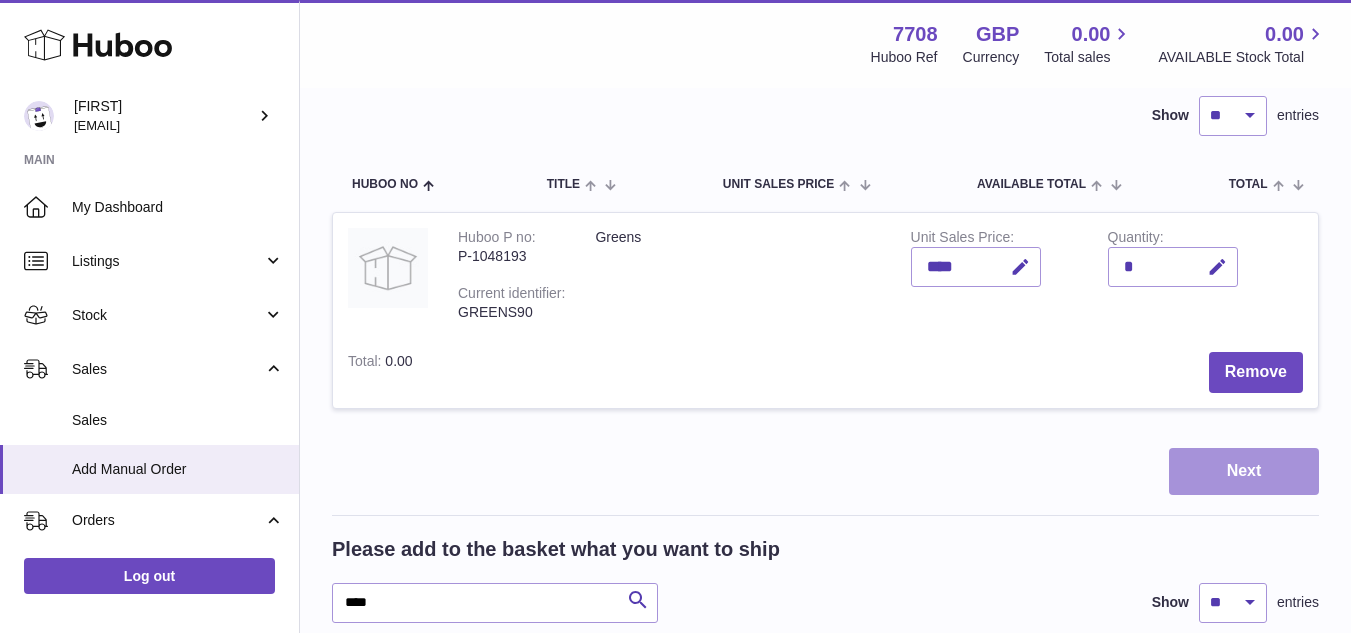 click on "Next" at bounding box center [1244, 471] 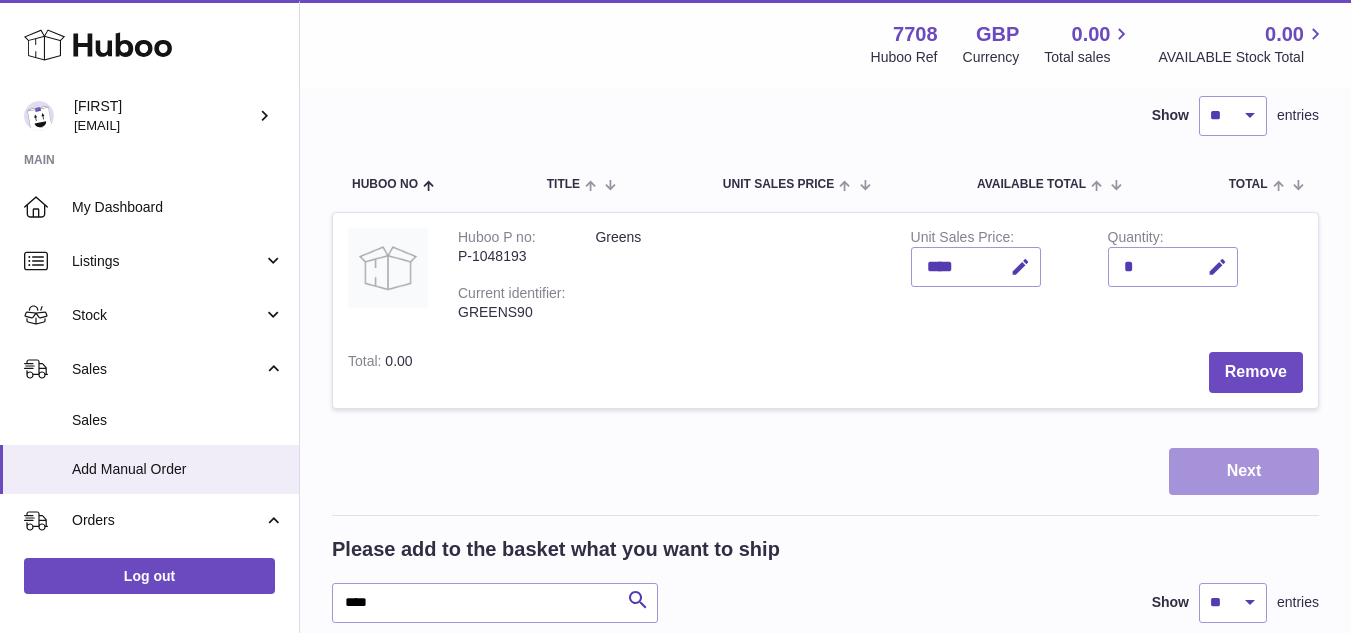 scroll, scrollTop: 0, scrollLeft: 0, axis: both 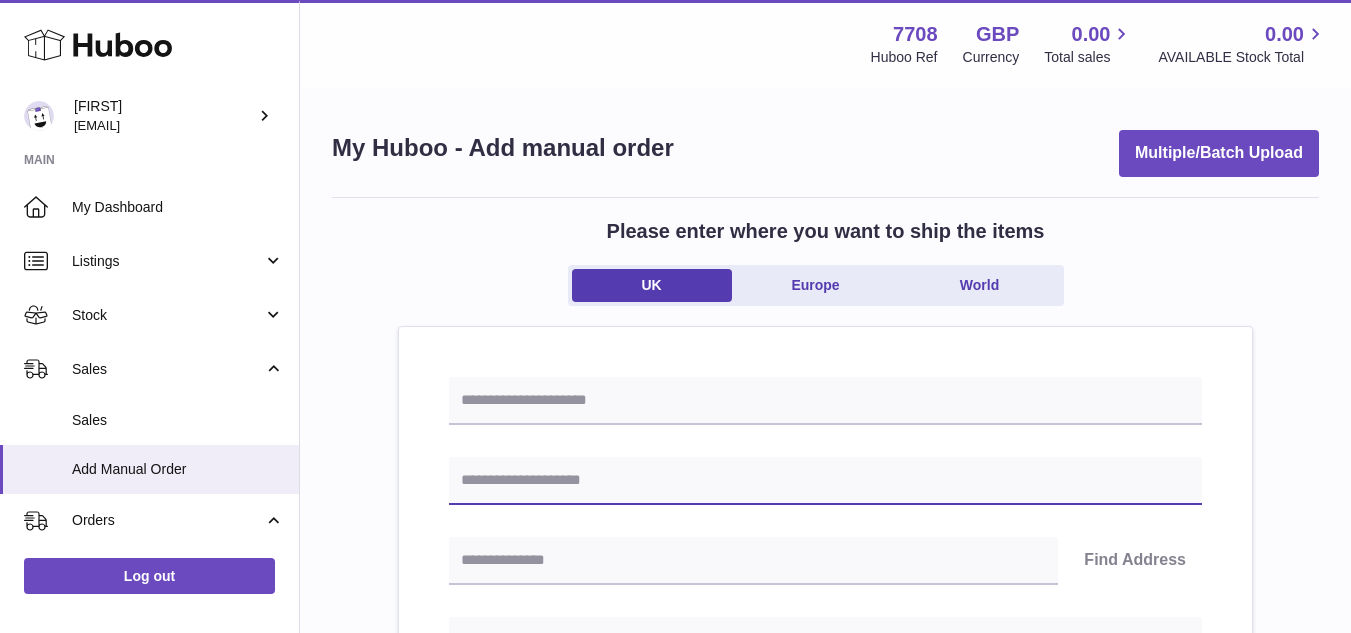 click at bounding box center (825, 481) 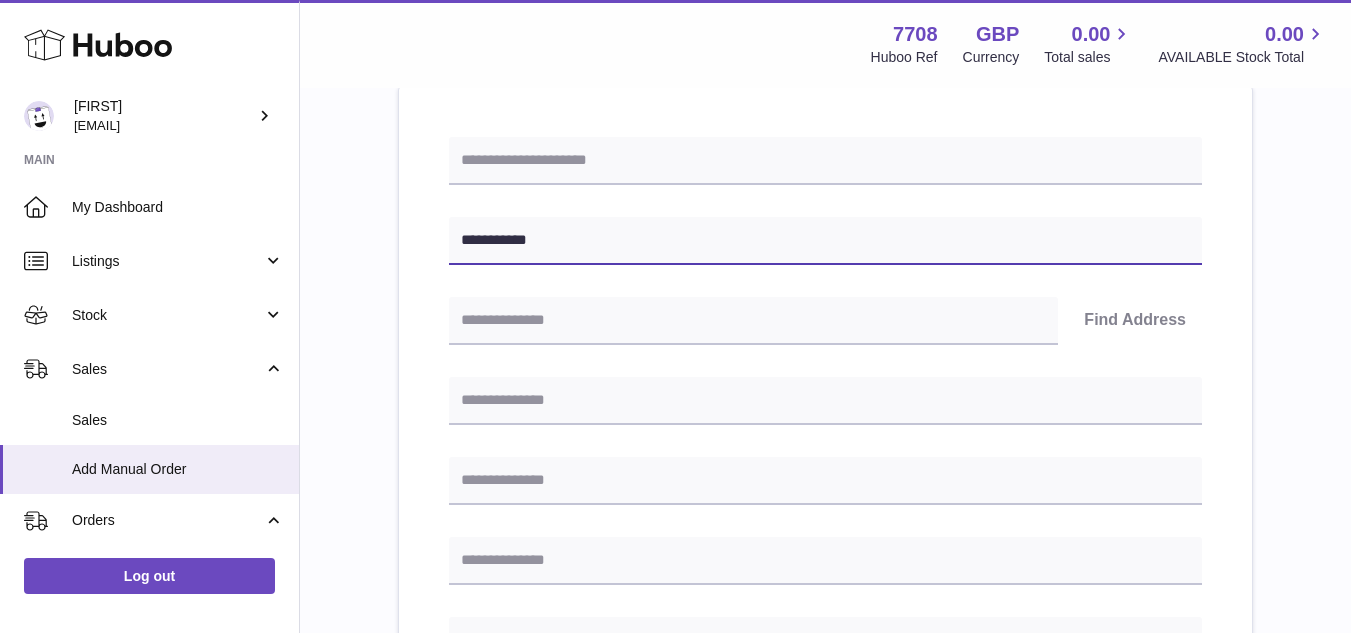 scroll, scrollTop: 328, scrollLeft: 0, axis: vertical 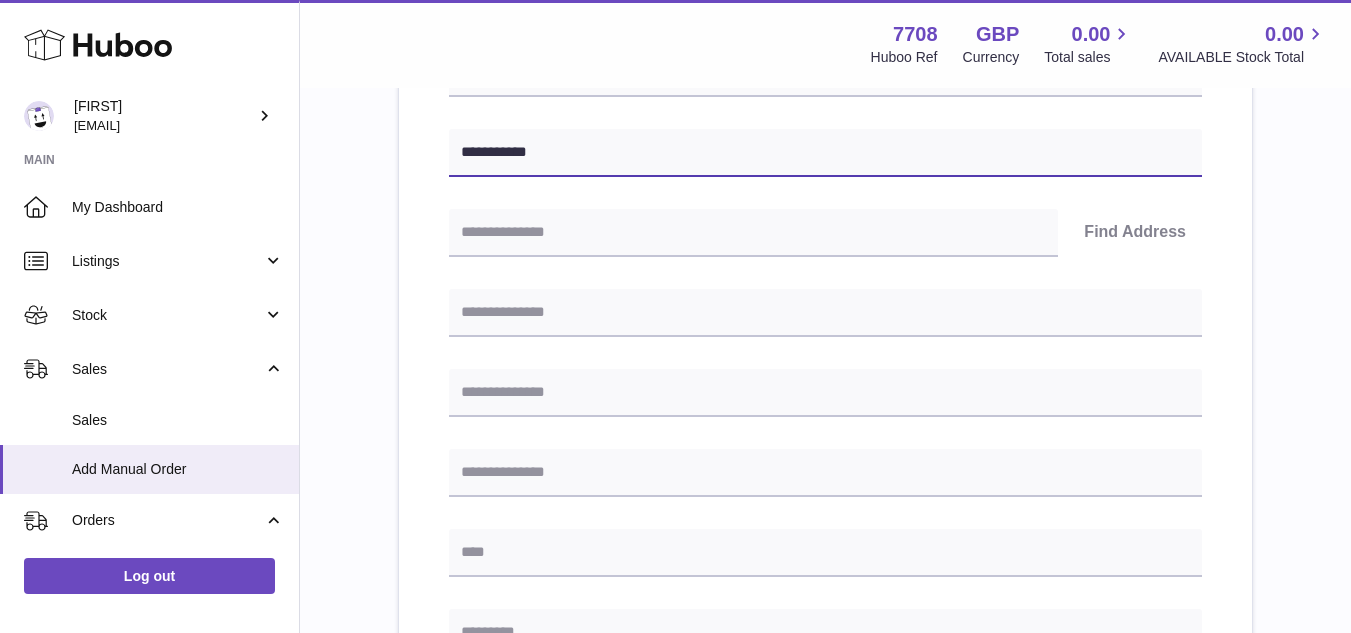 type on "**********" 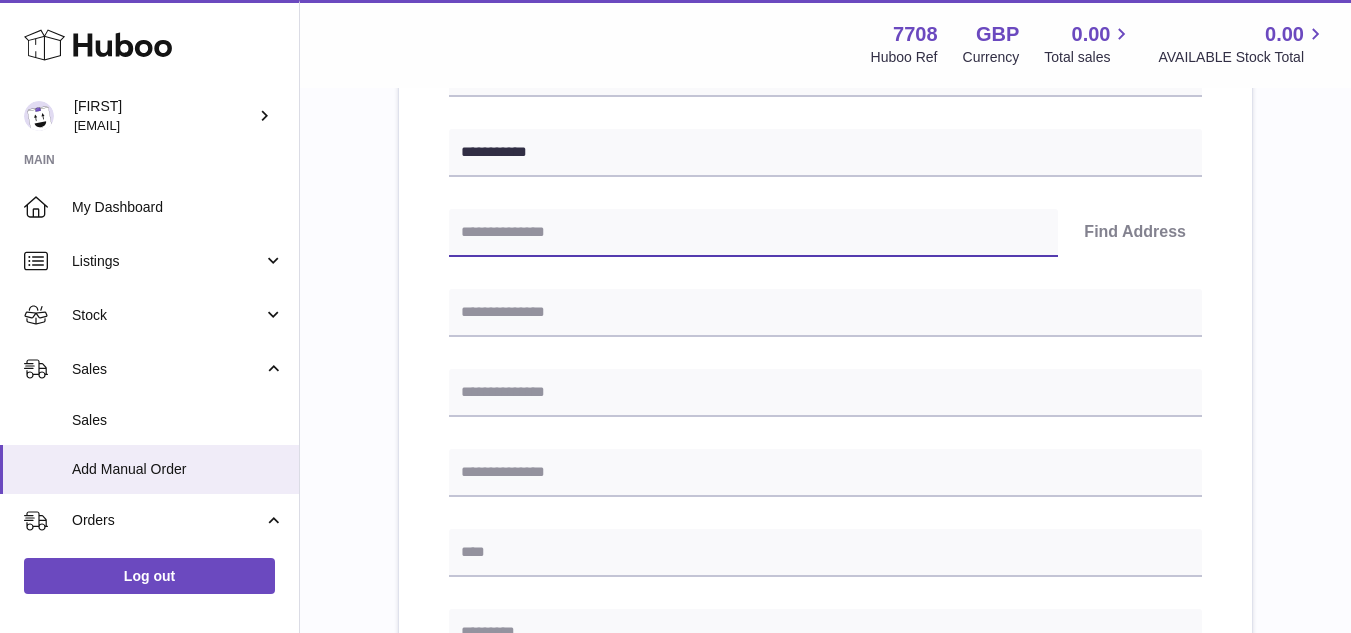 click at bounding box center (753, 233) 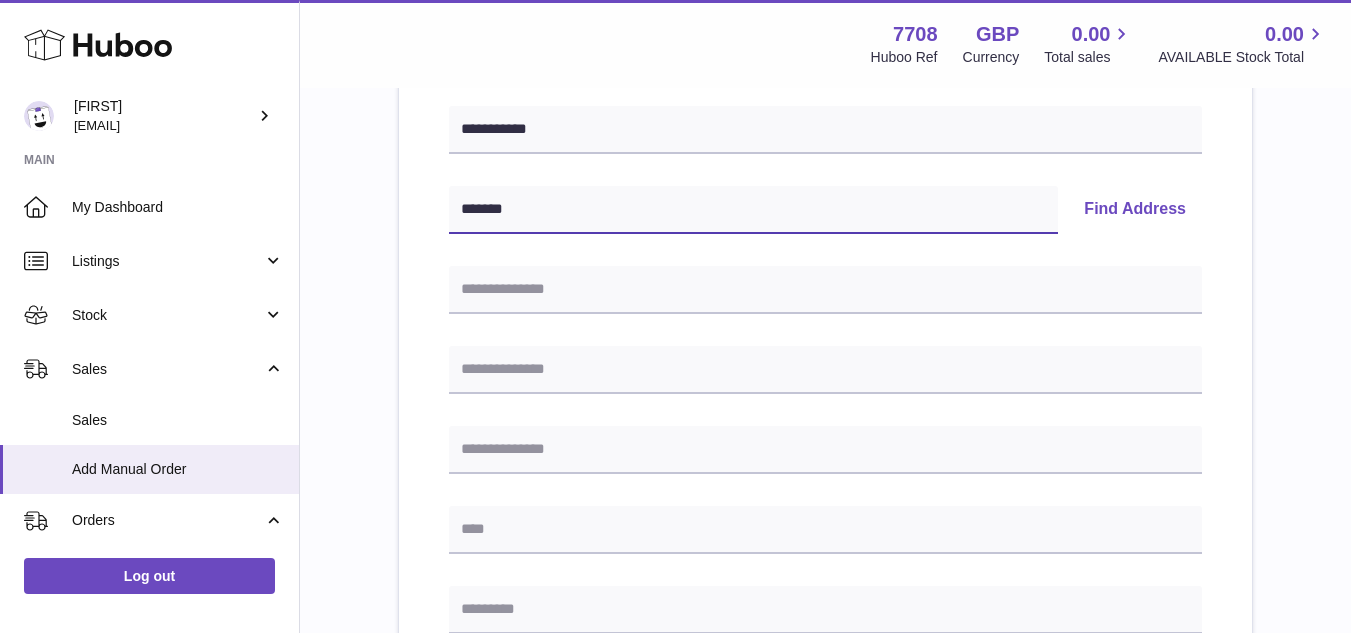 scroll, scrollTop: 380, scrollLeft: 0, axis: vertical 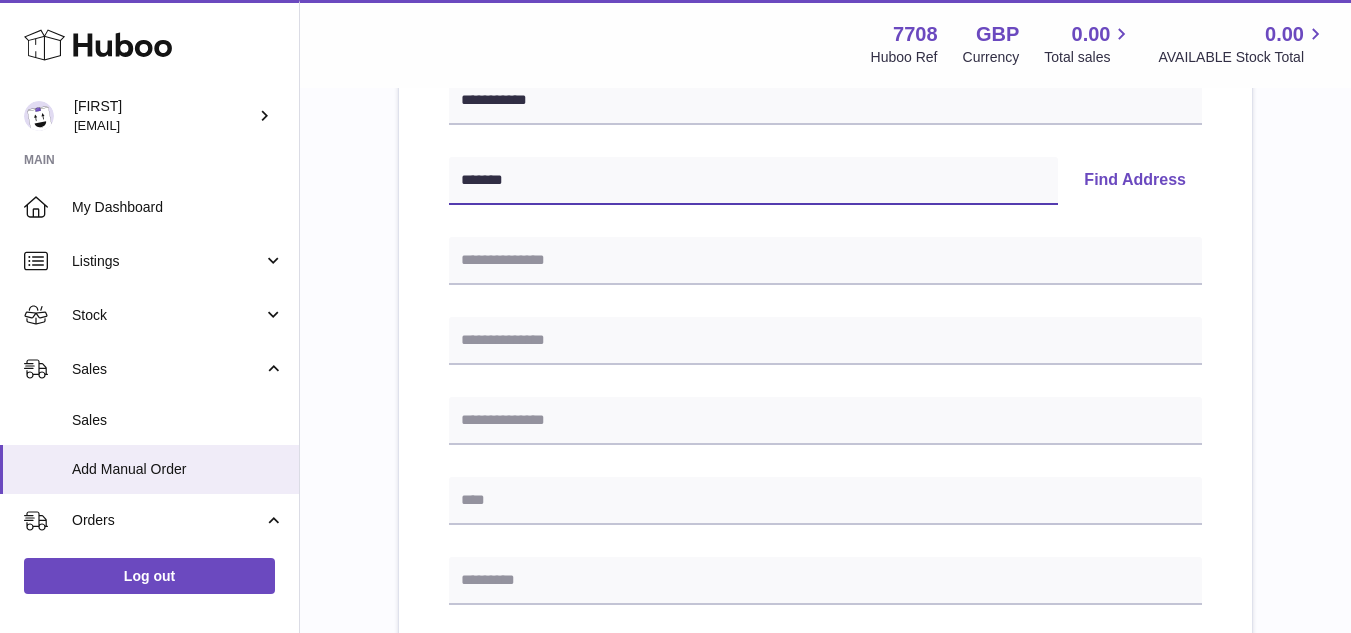 type on "*******" 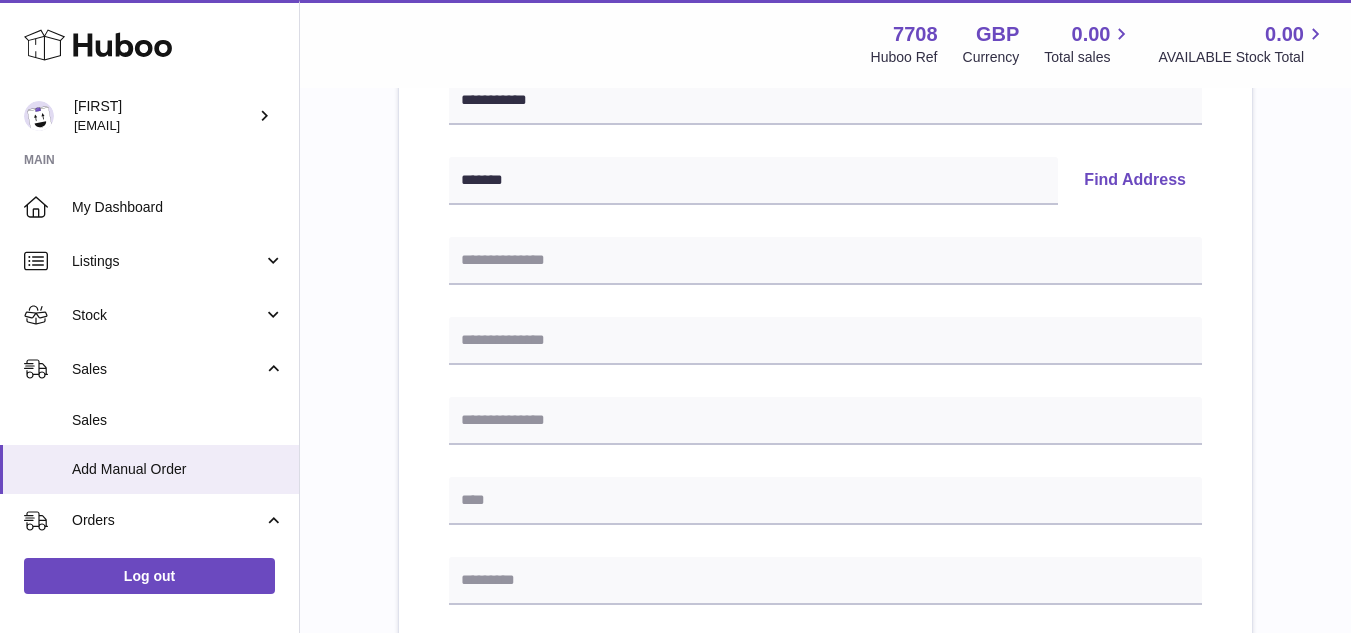click on "**********" at bounding box center [825, 542] 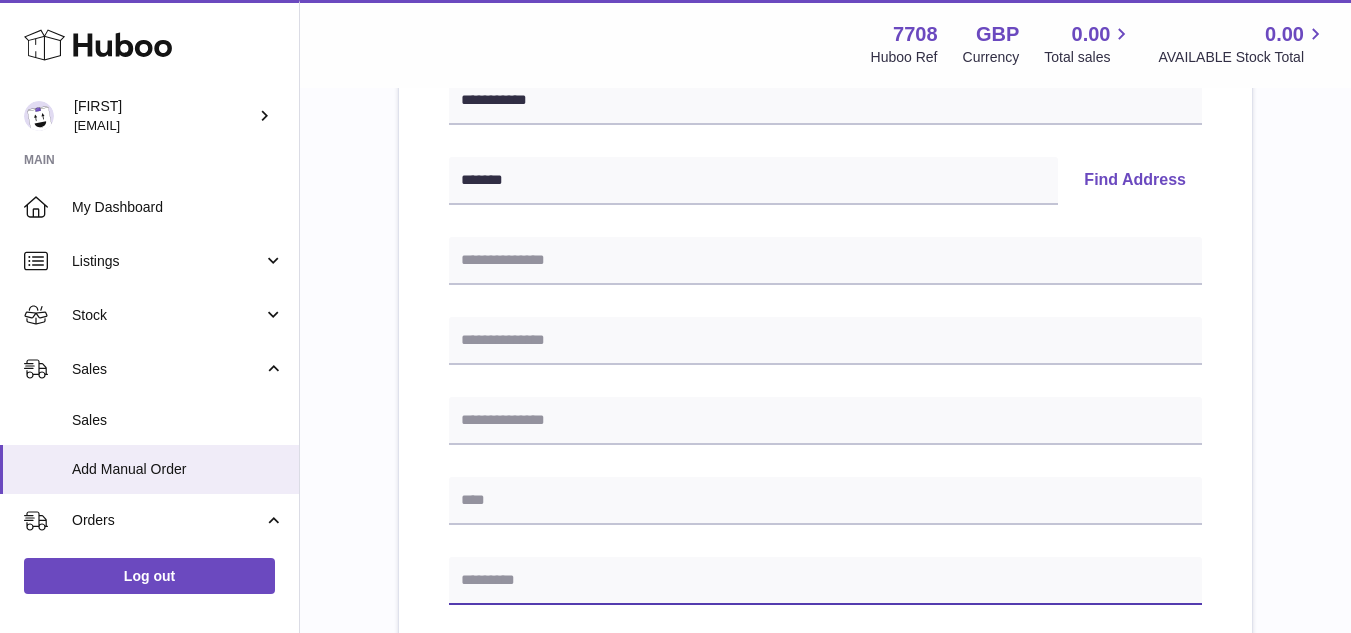 click at bounding box center (825, 581) 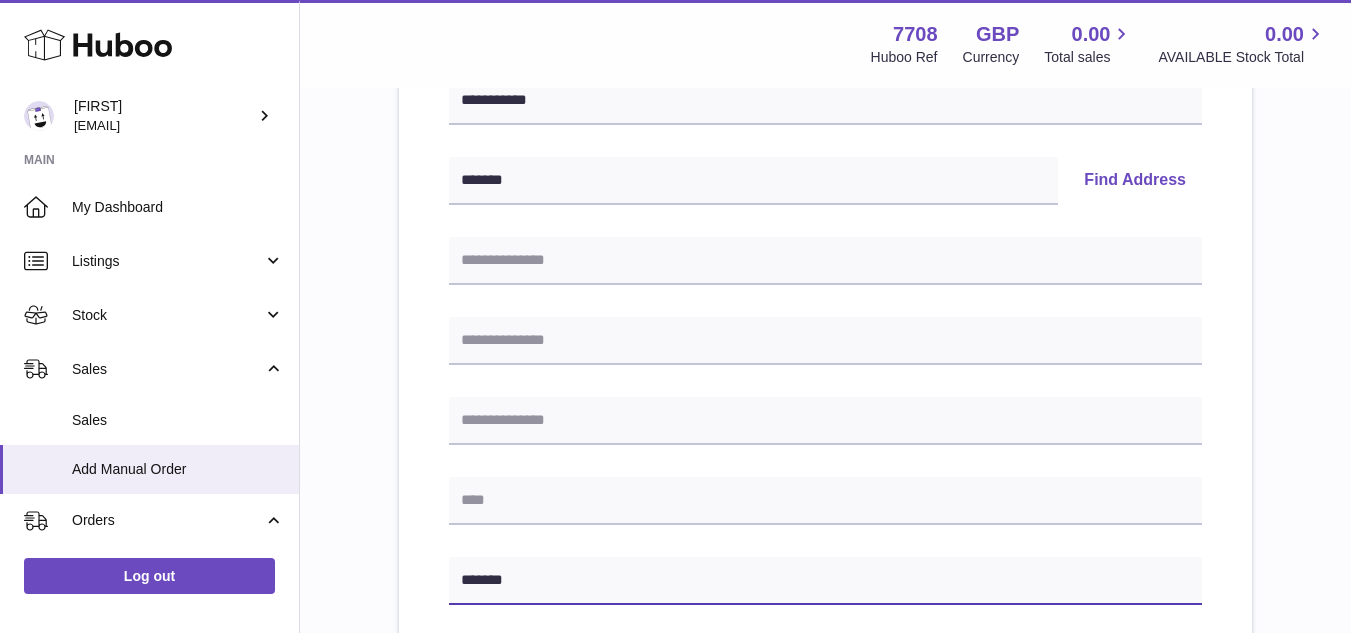 type on "*******" 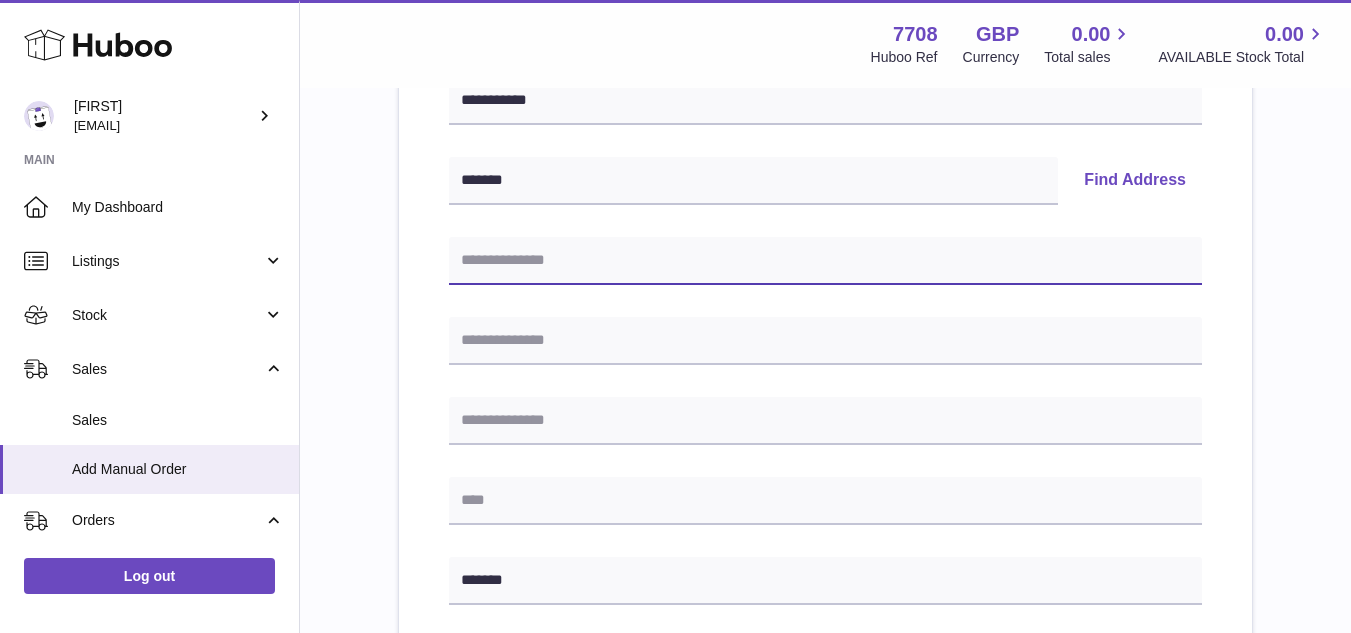 click at bounding box center [825, 261] 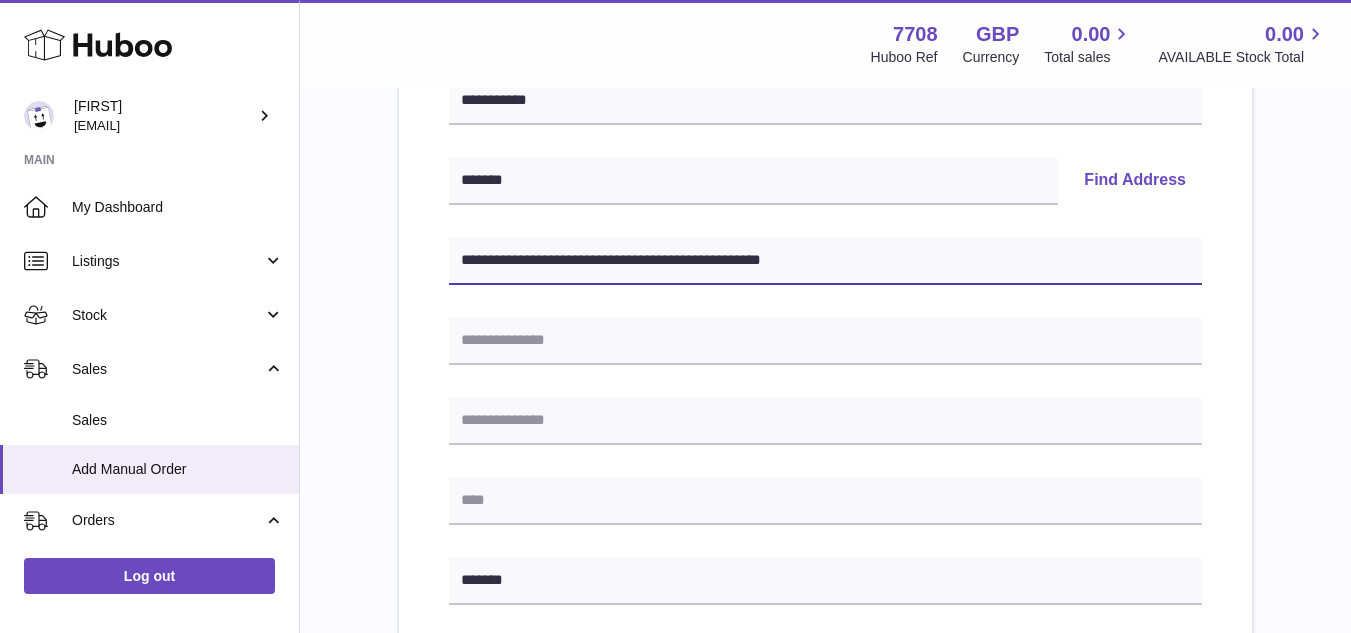 drag, startPoint x: 851, startPoint y: 261, endPoint x: 676, endPoint y: 261, distance: 175 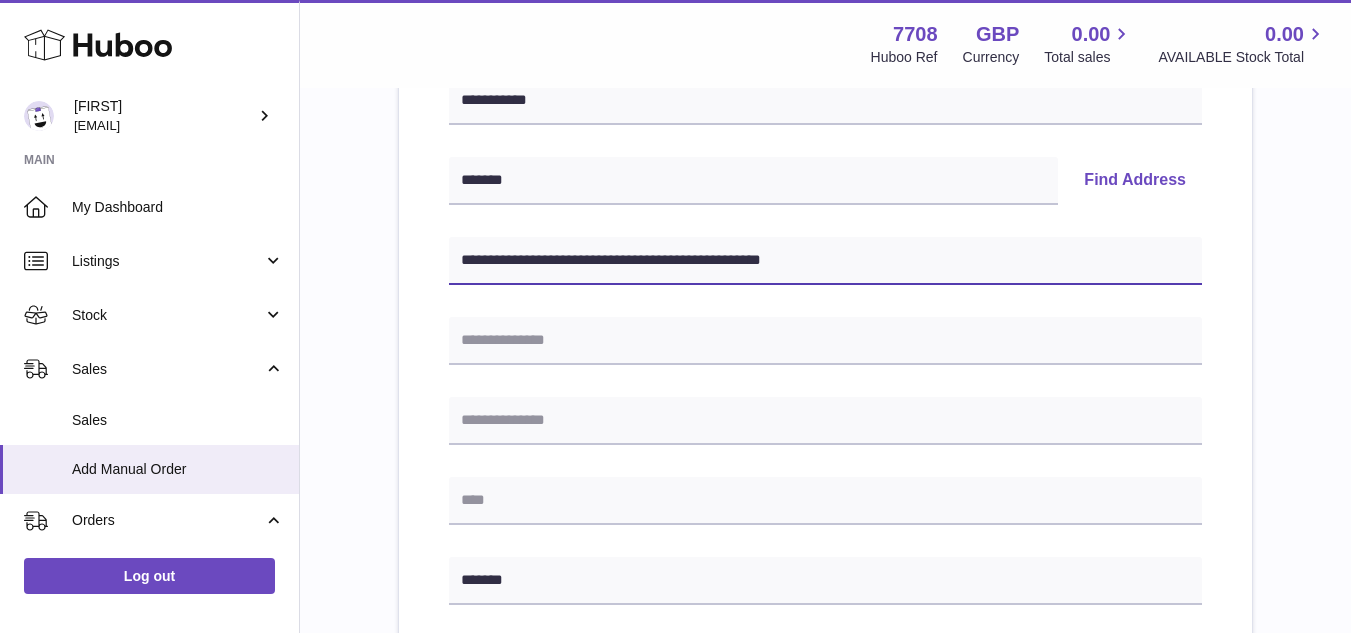 click on "**********" at bounding box center (825, 261) 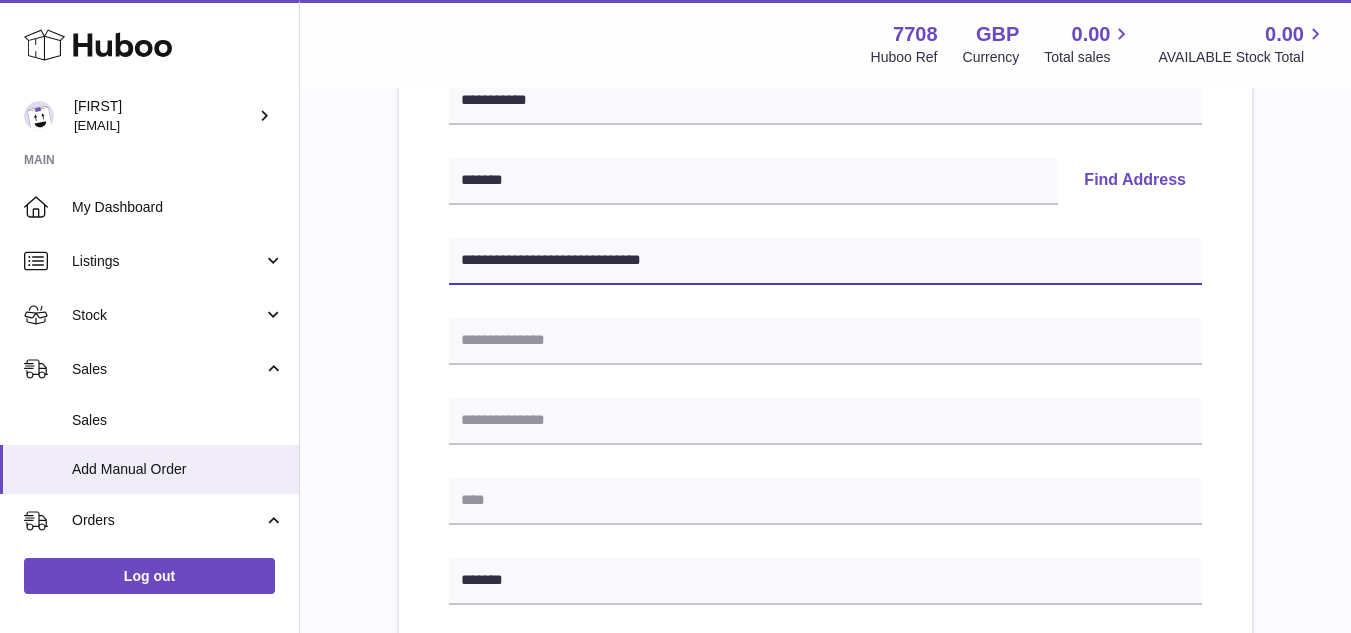 type on "**********" 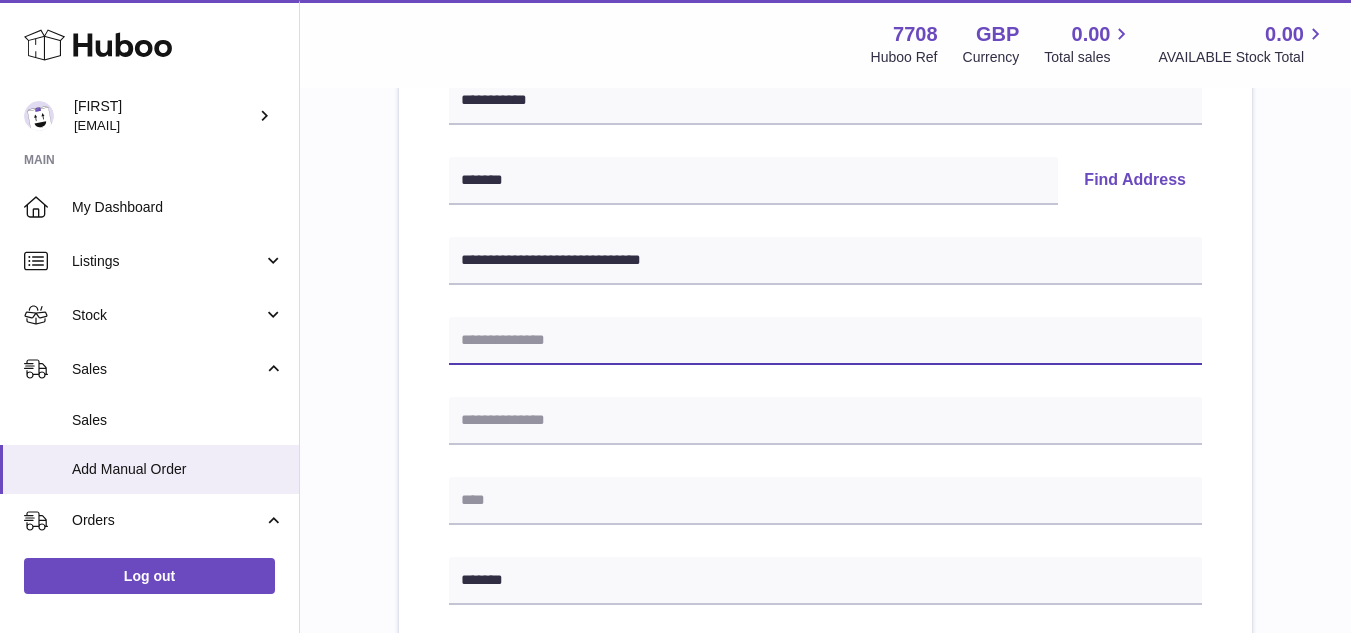 click at bounding box center (825, 341) 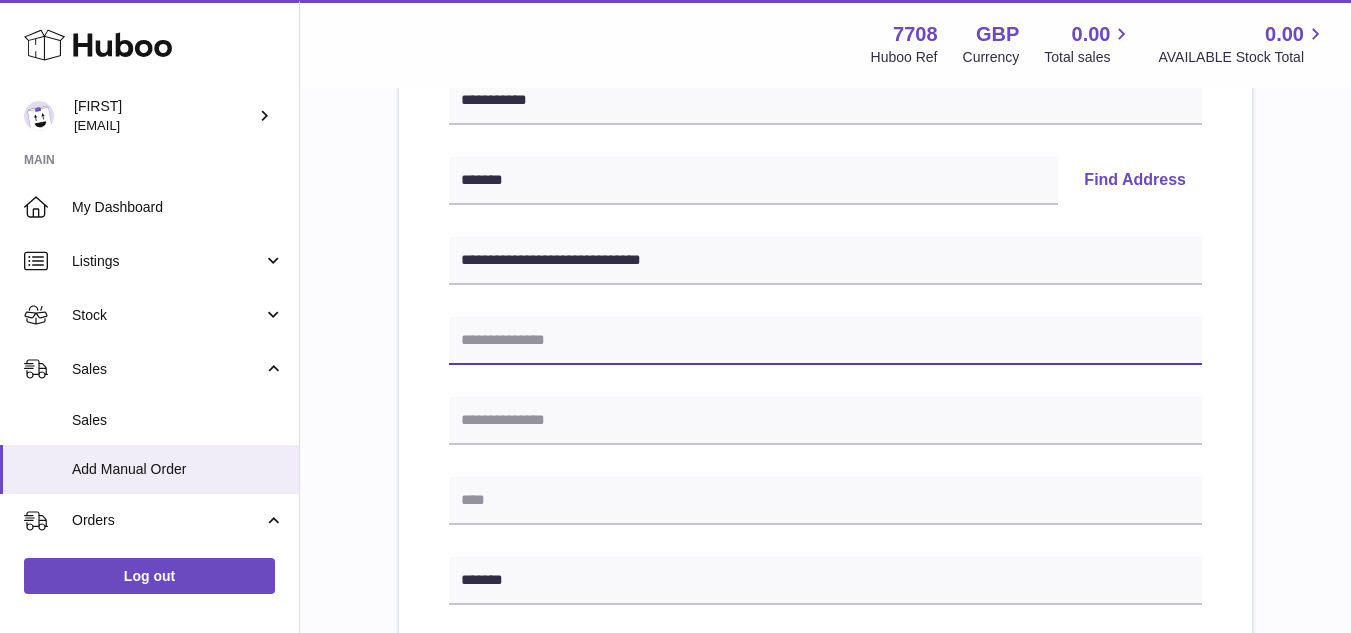 type on "*" 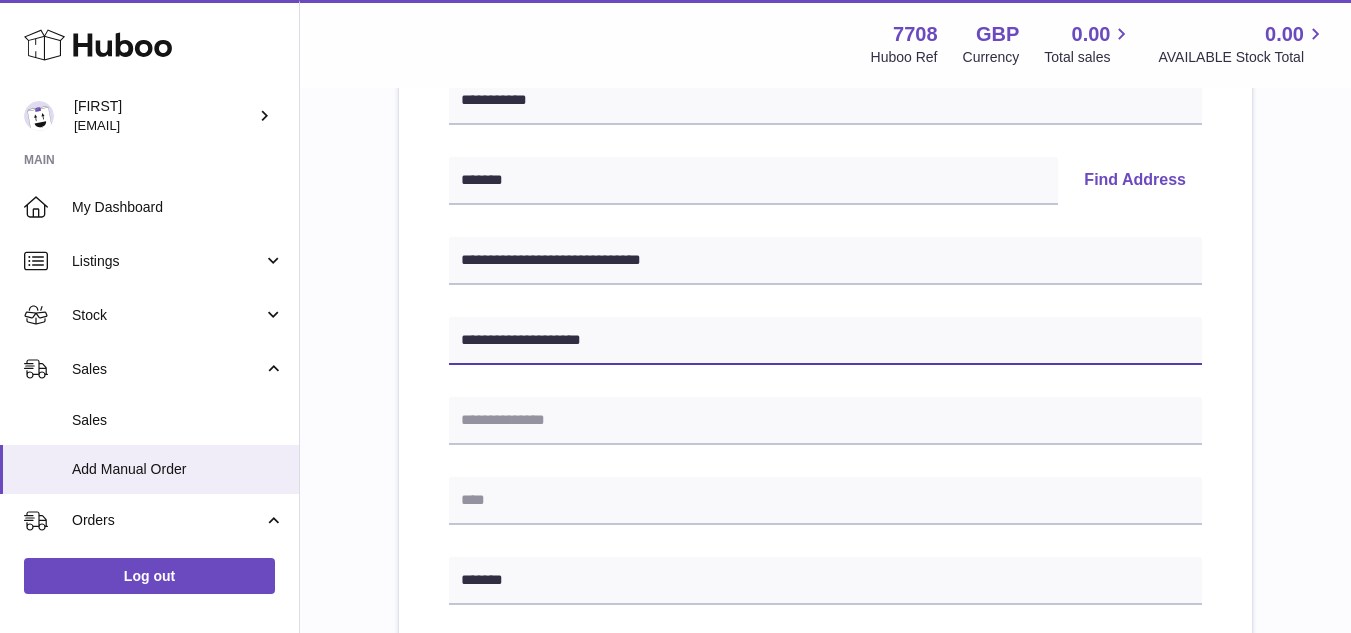 type on "**********" 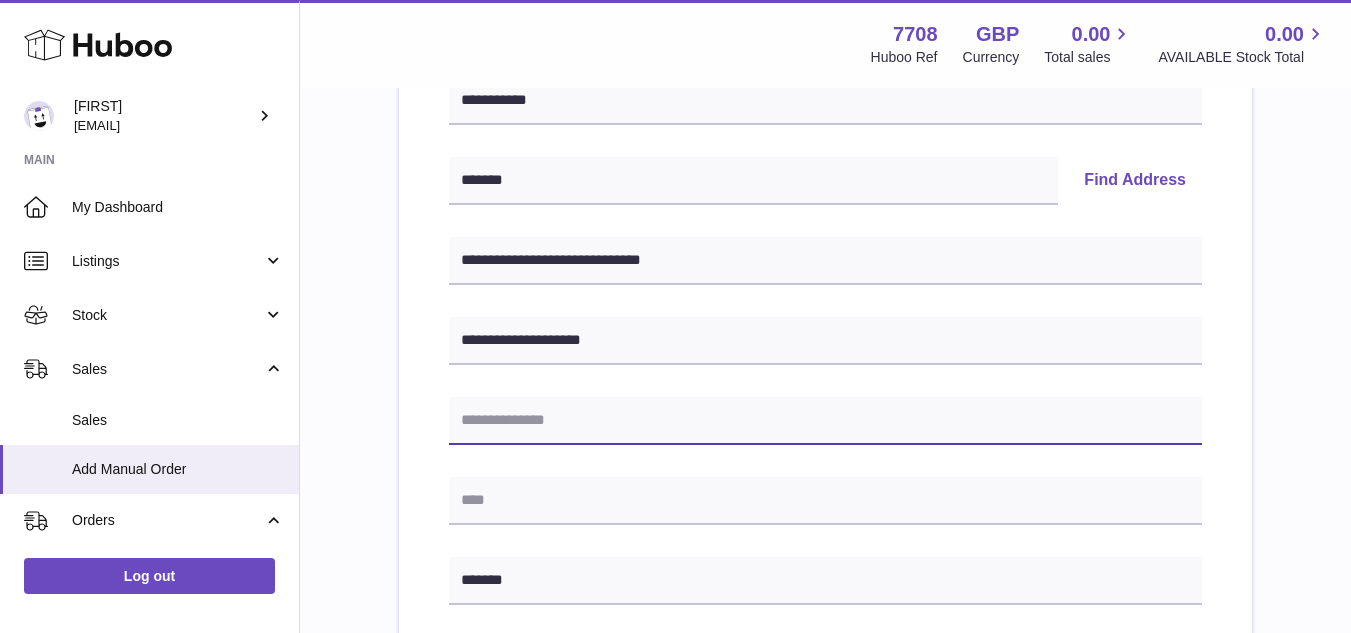 click at bounding box center [825, 421] 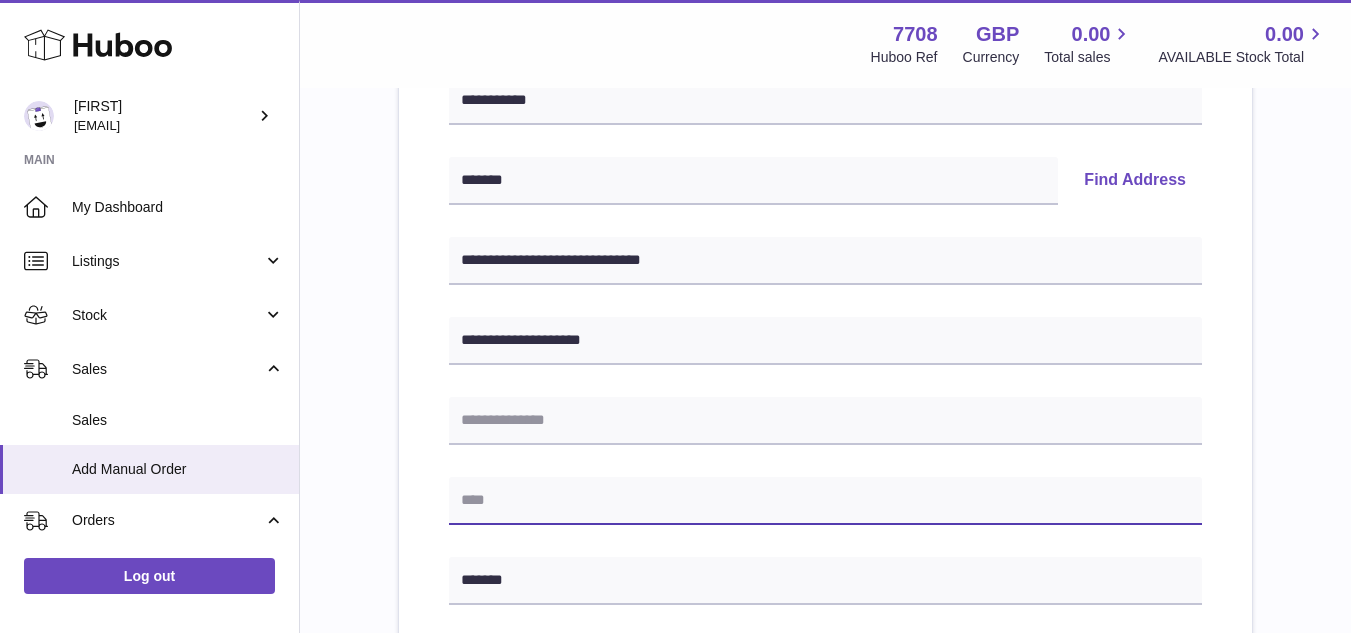 click at bounding box center (825, 501) 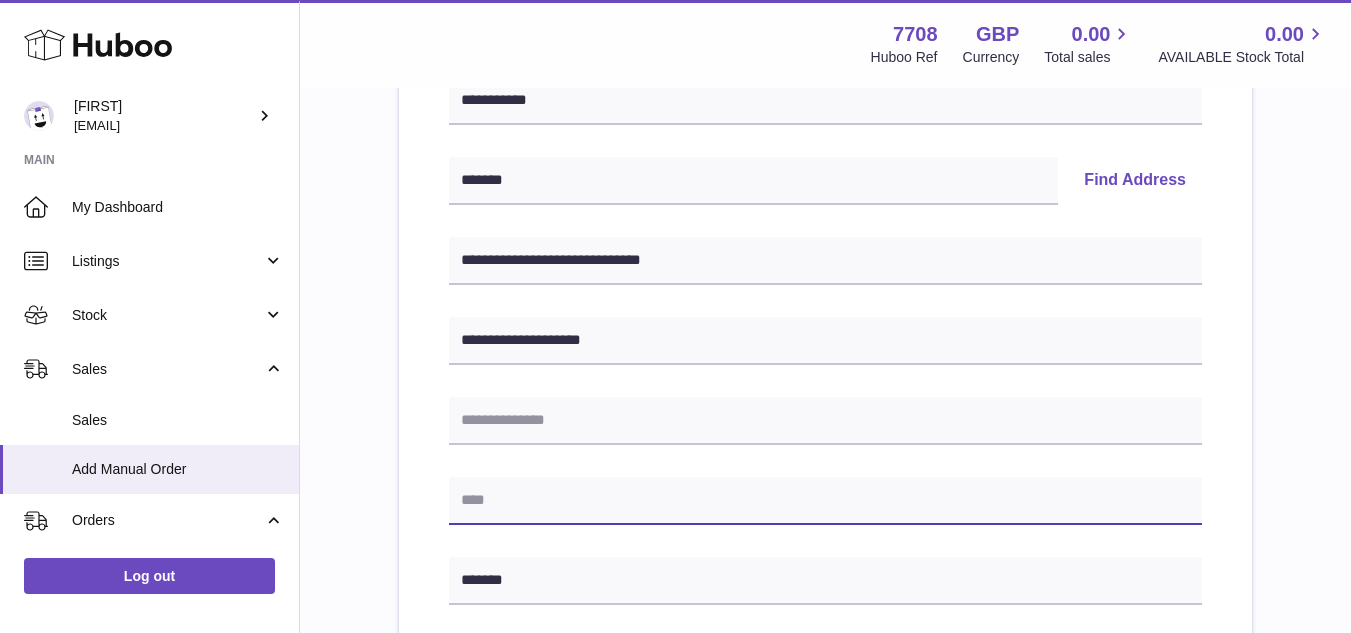 type on "*******" 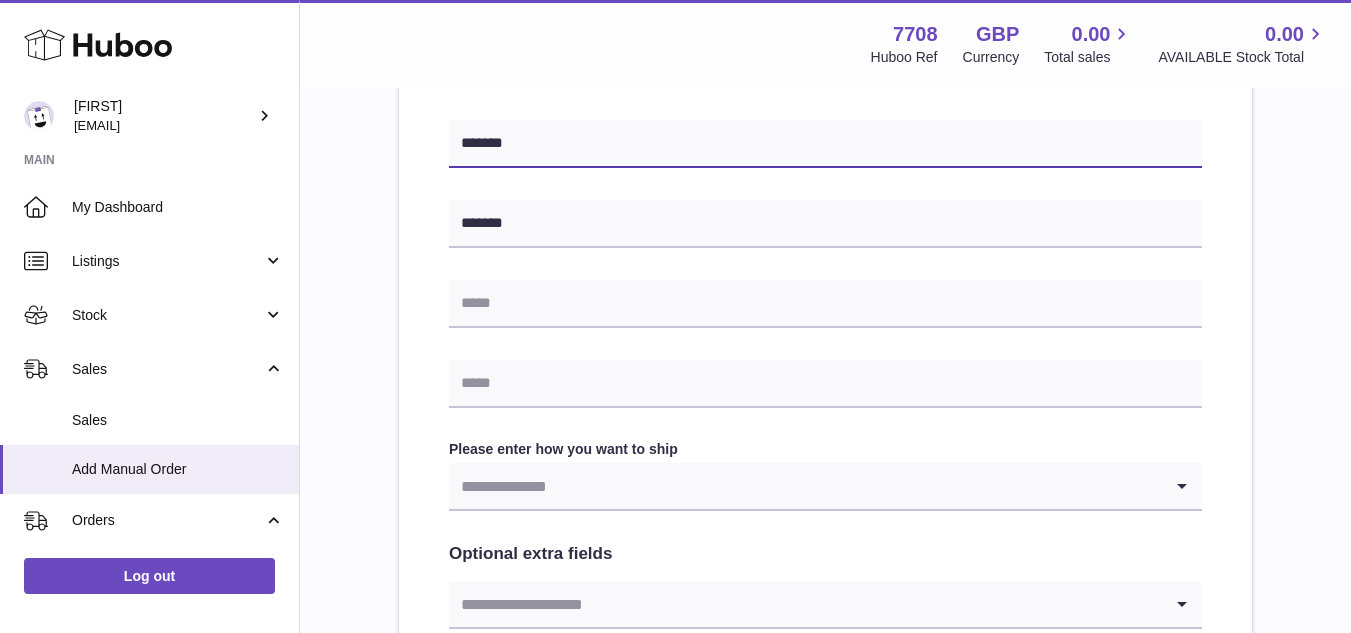 scroll, scrollTop: 793, scrollLeft: 0, axis: vertical 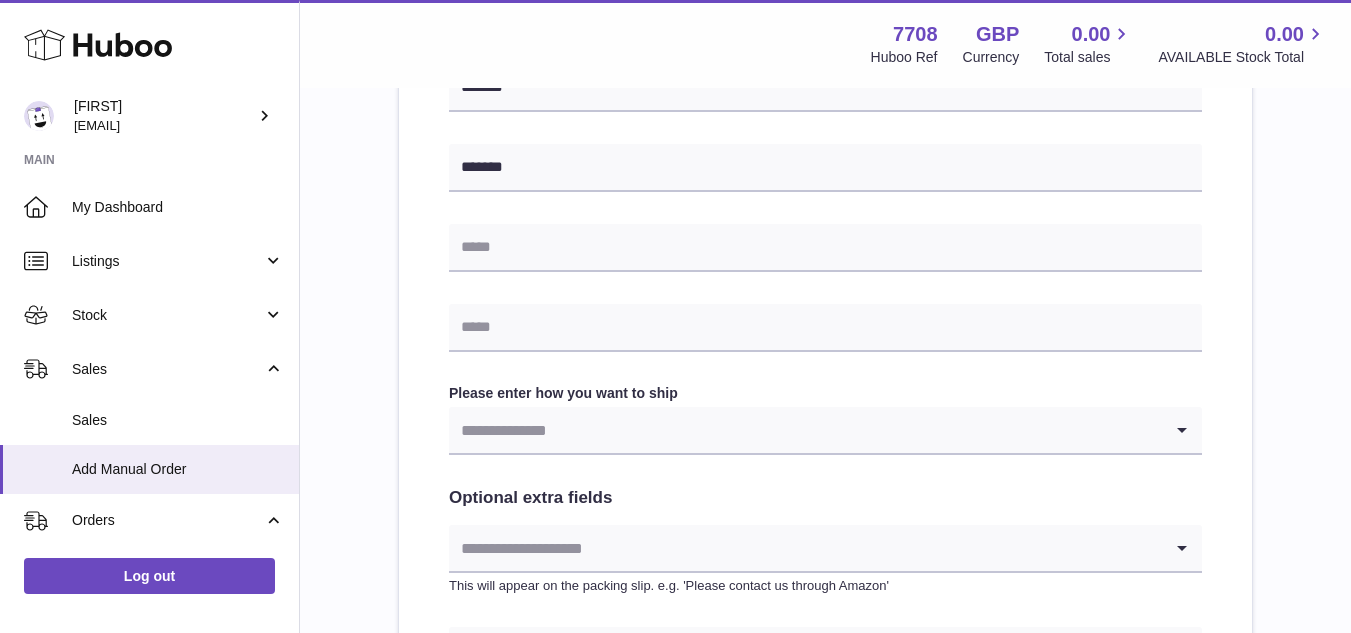 click at bounding box center [805, 430] 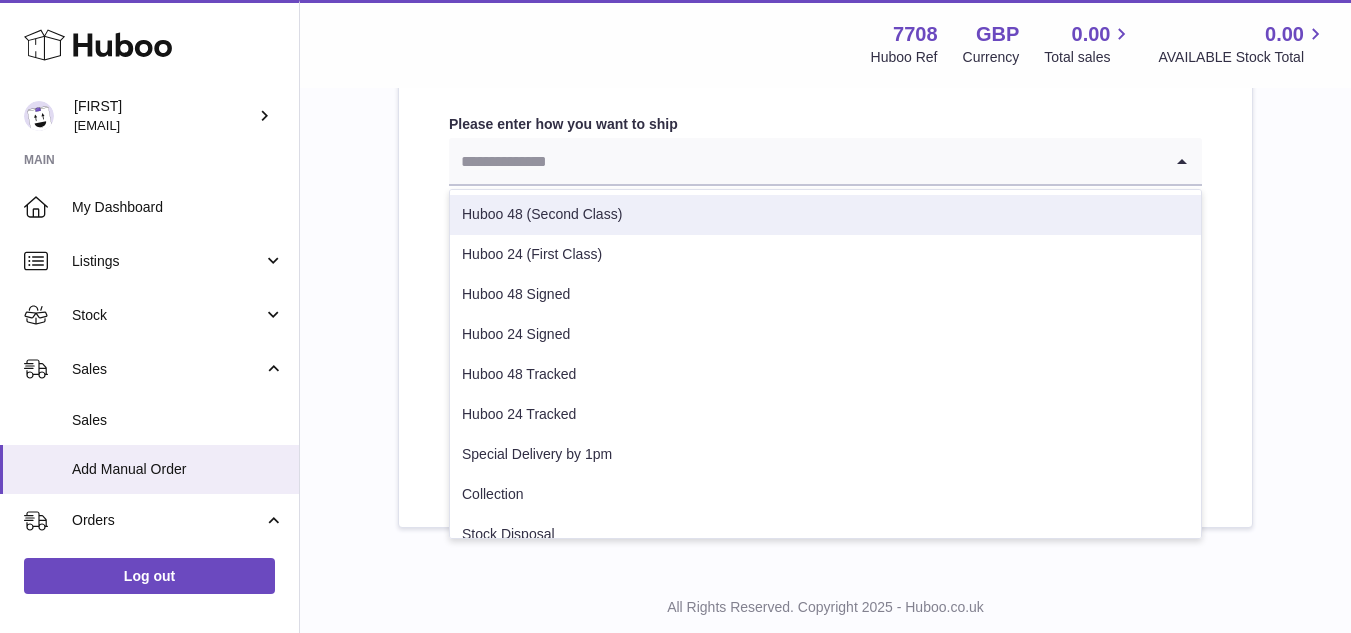 scroll, scrollTop: 1080, scrollLeft: 0, axis: vertical 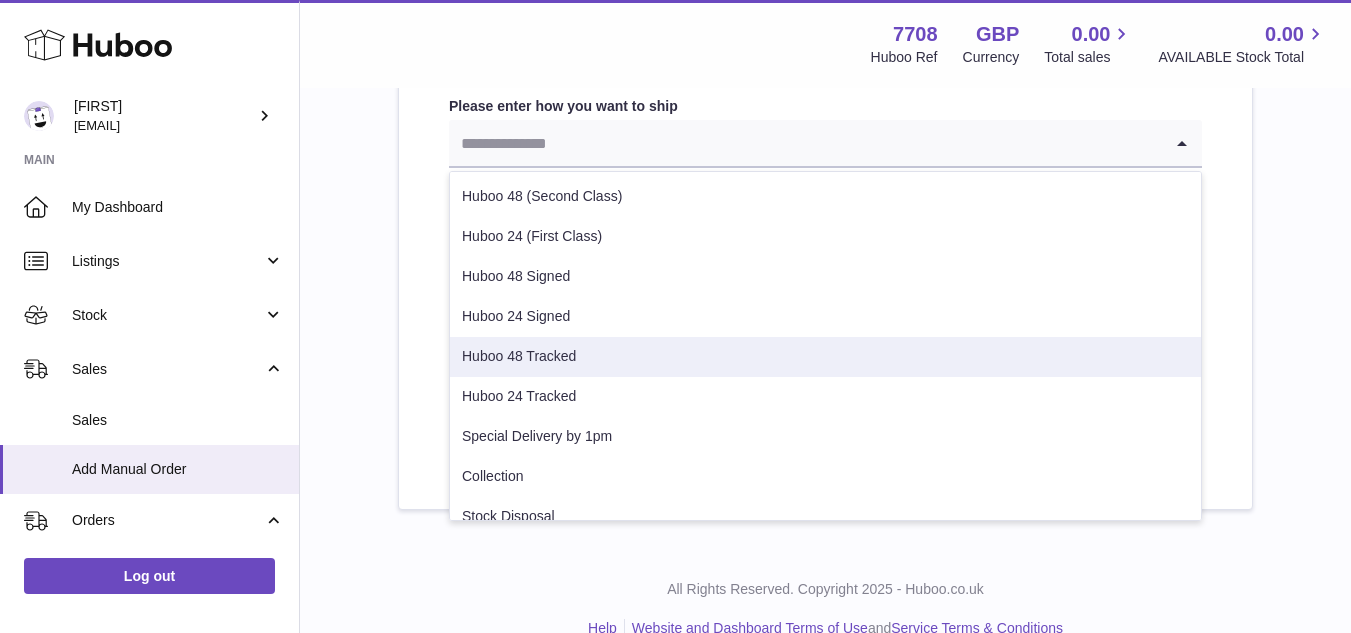 click on "Huboo 48 Tracked" at bounding box center [825, 357] 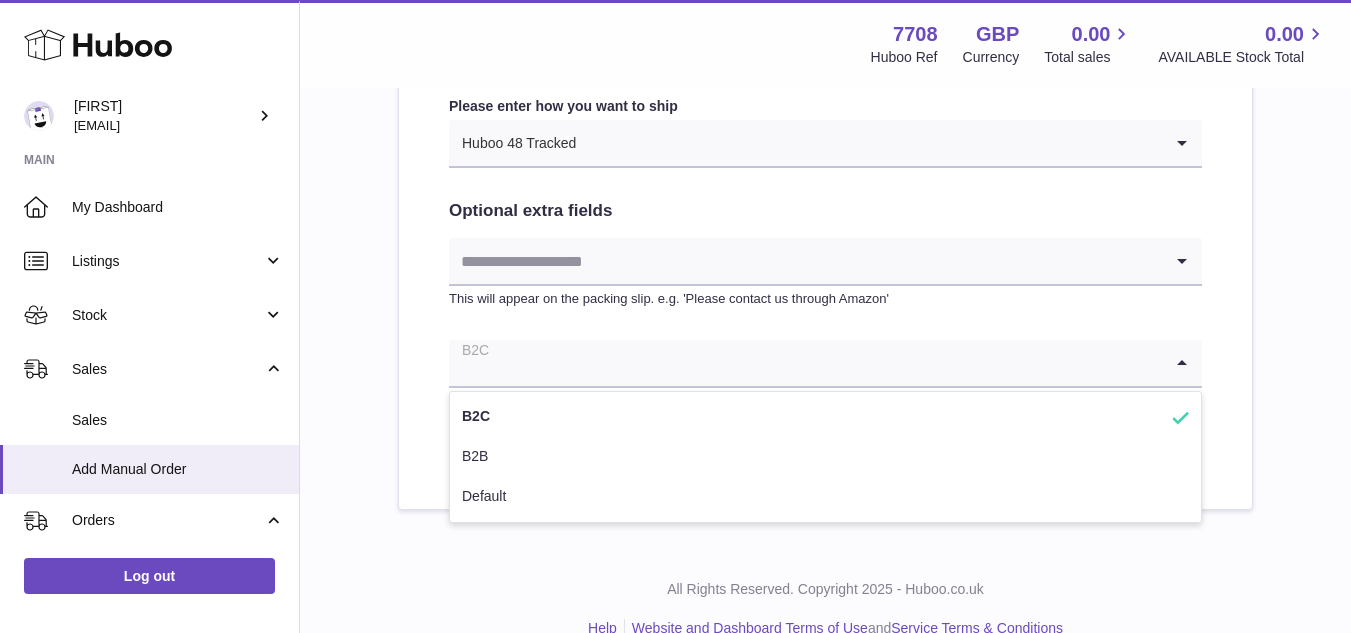 click at bounding box center [805, 363] 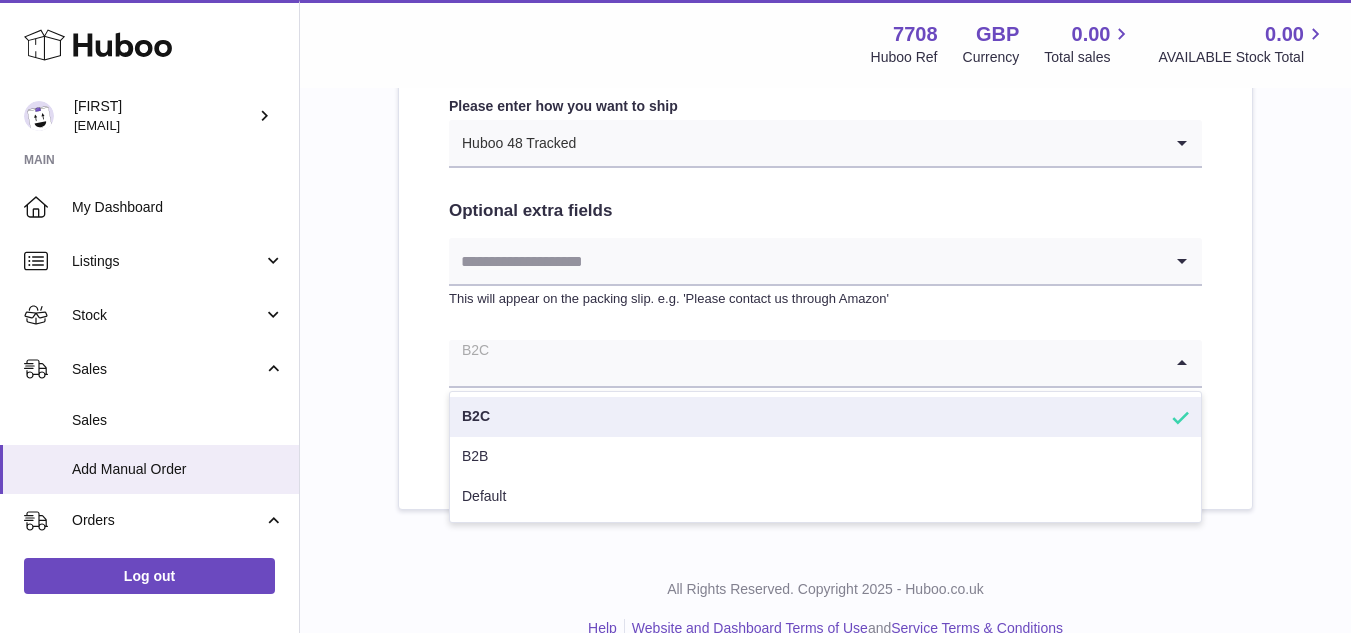 click at bounding box center (805, 261) 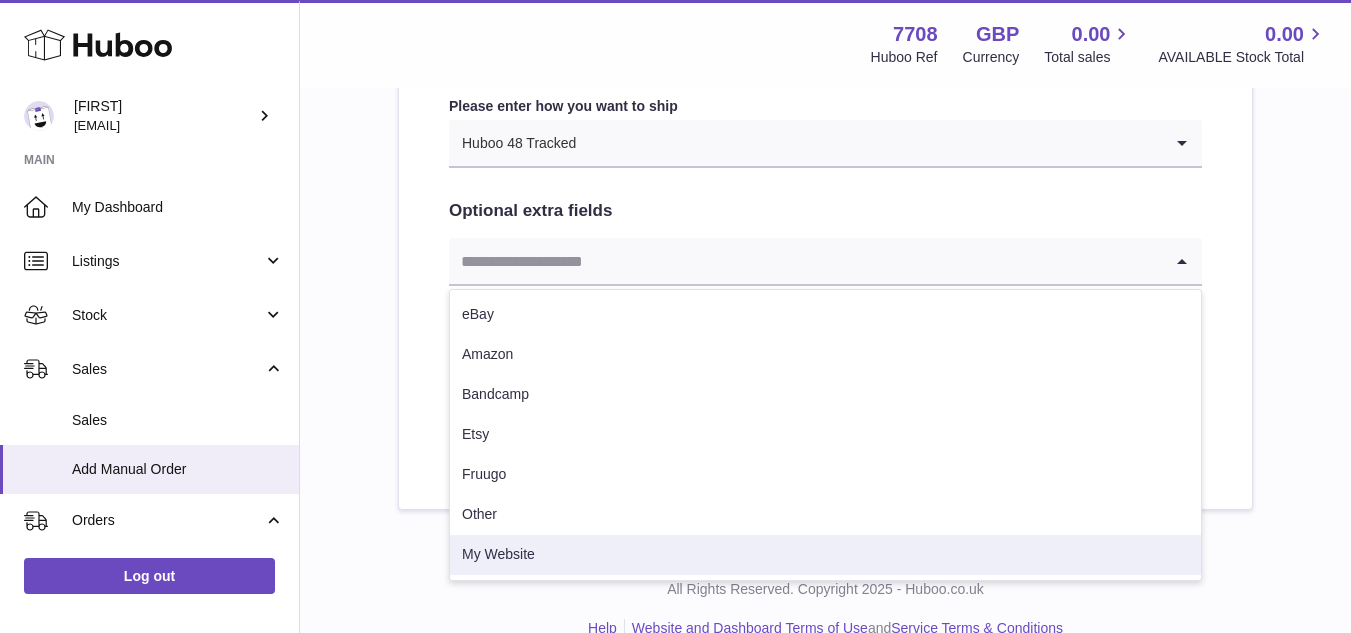 click on "My Website" at bounding box center [825, 555] 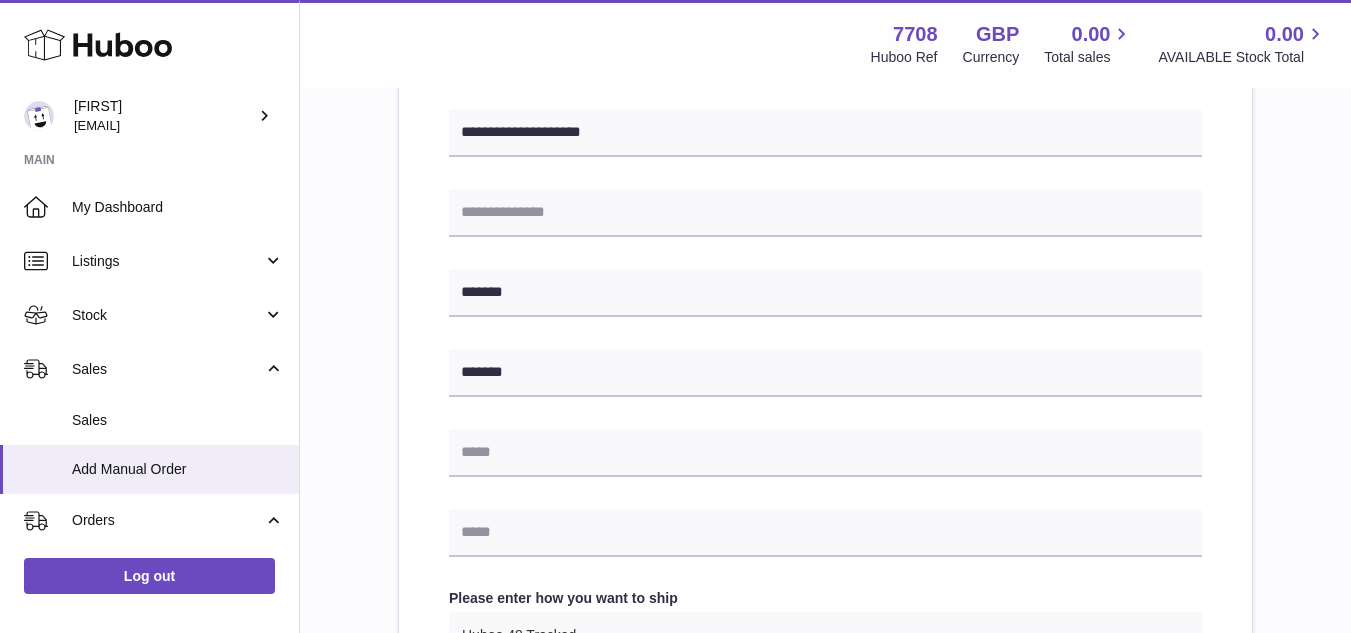 scroll, scrollTop: 954, scrollLeft: 0, axis: vertical 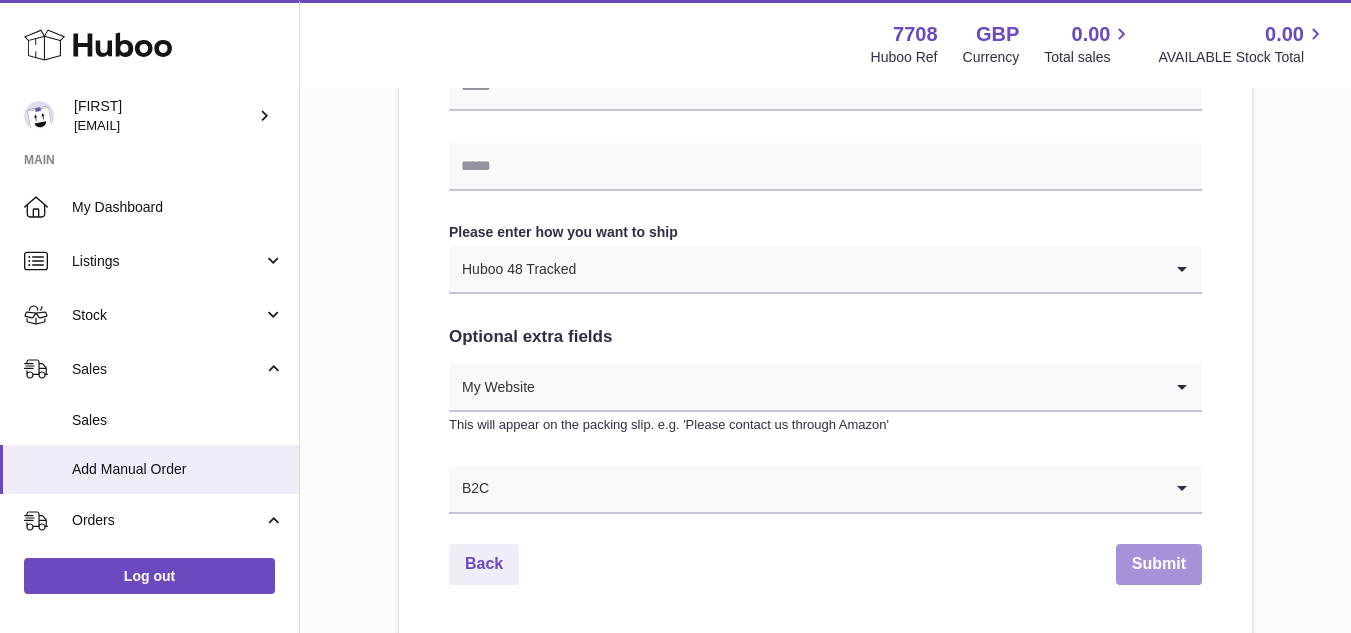 click on "Submit" at bounding box center [1159, 564] 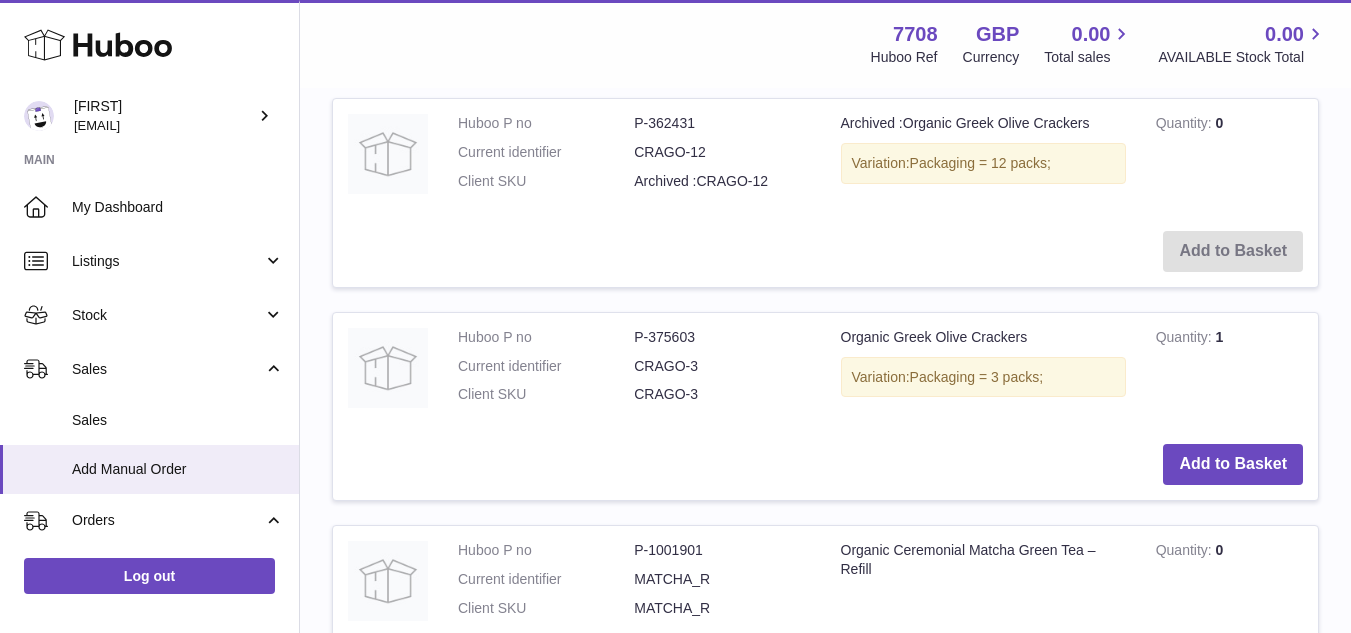 scroll, scrollTop: 0, scrollLeft: 0, axis: both 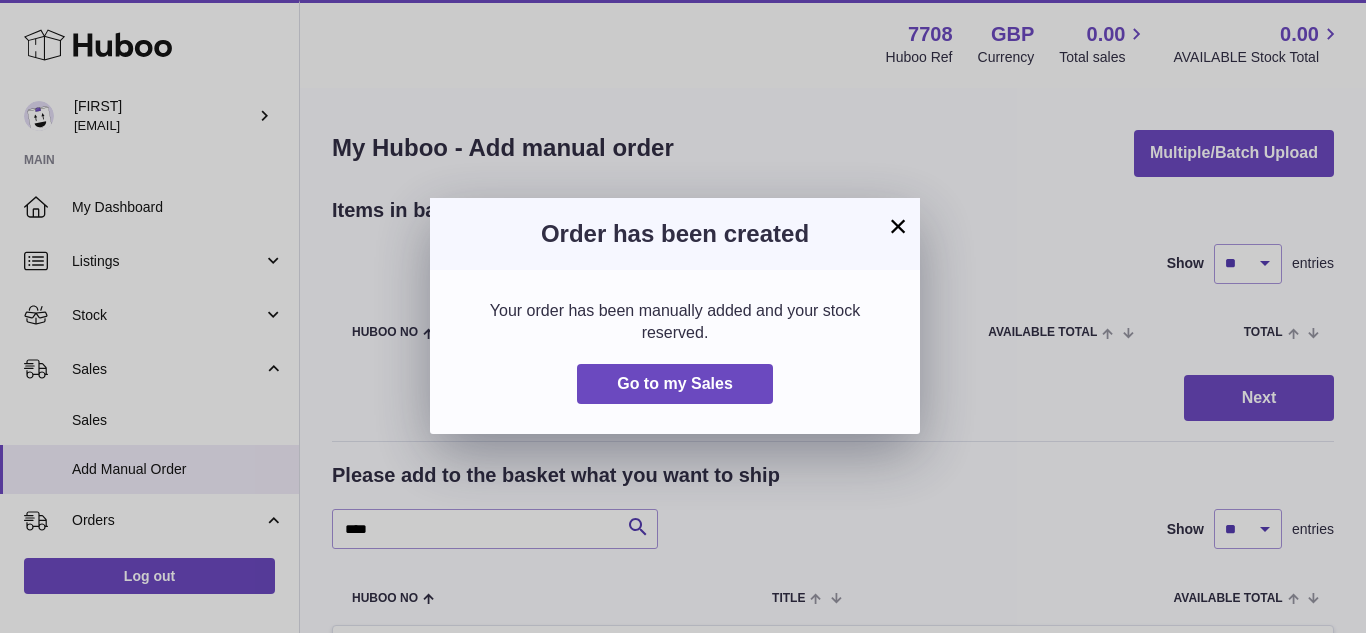 click on "×" at bounding box center (898, 226) 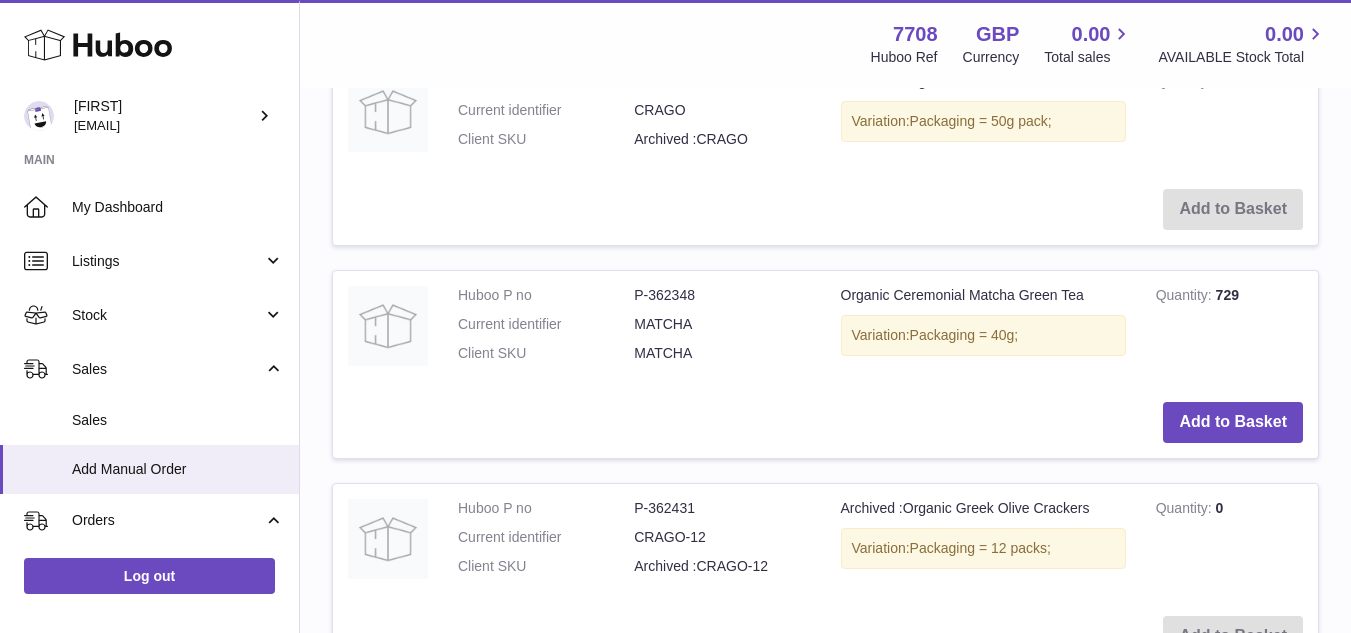 scroll, scrollTop: 0, scrollLeft: 0, axis: both 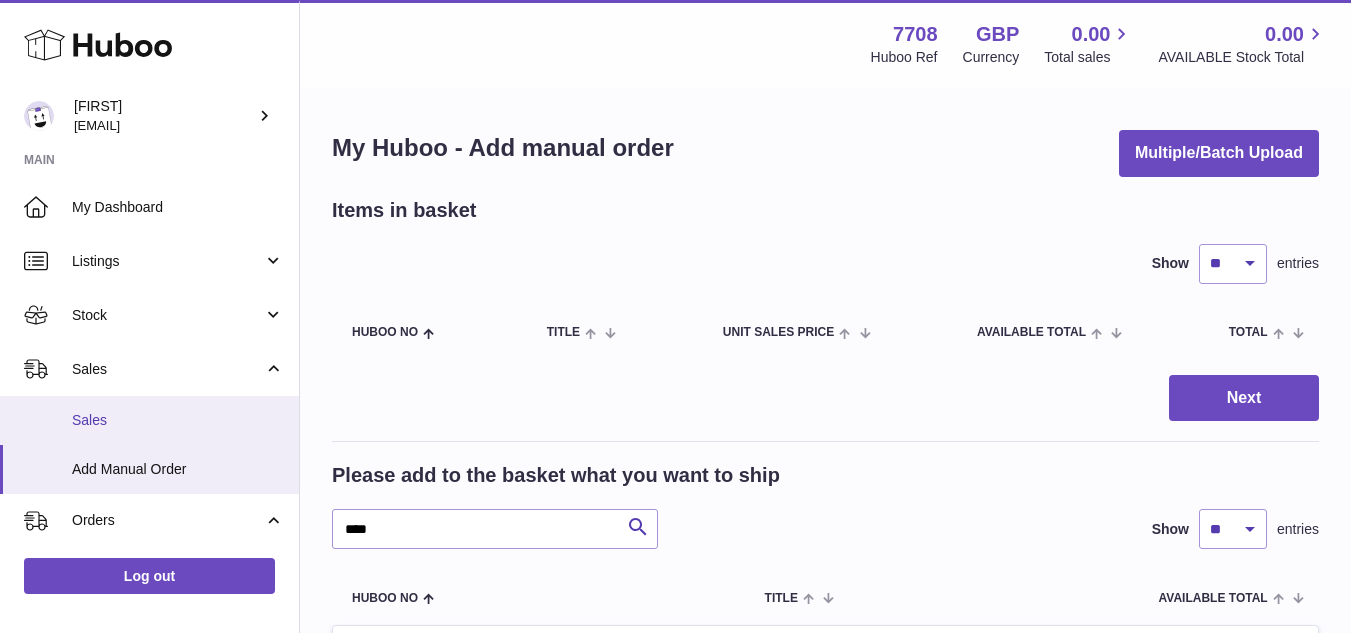 click on "Sales" at bounding box center [178, 420] 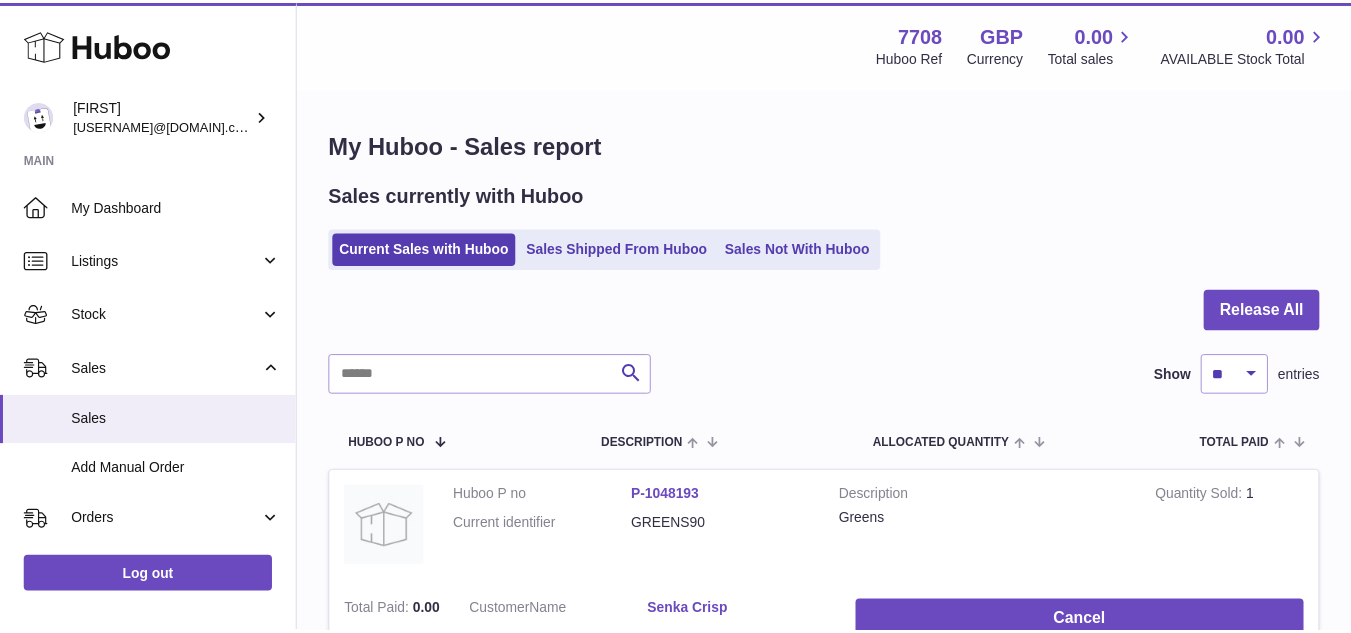 scroll, scrollTop: 0, scrollLeft: 0, axis: both 